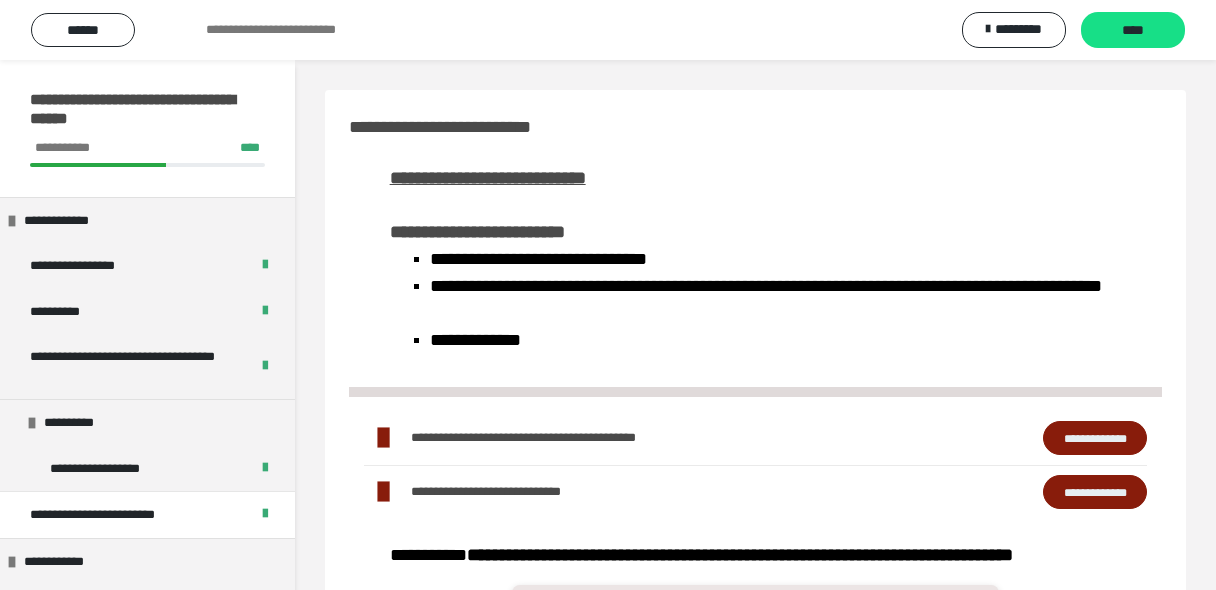 scroll, scrollTop: 1103, scrollLeft: 0, axis: vertical 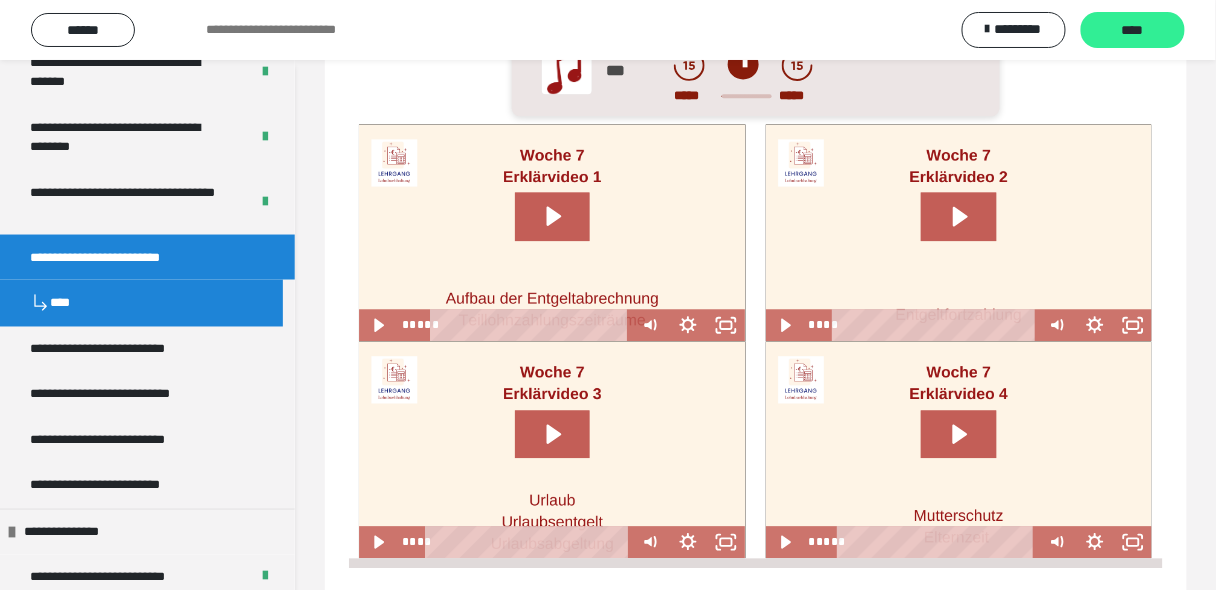 click on "****" at bounding box center [1133, 31] 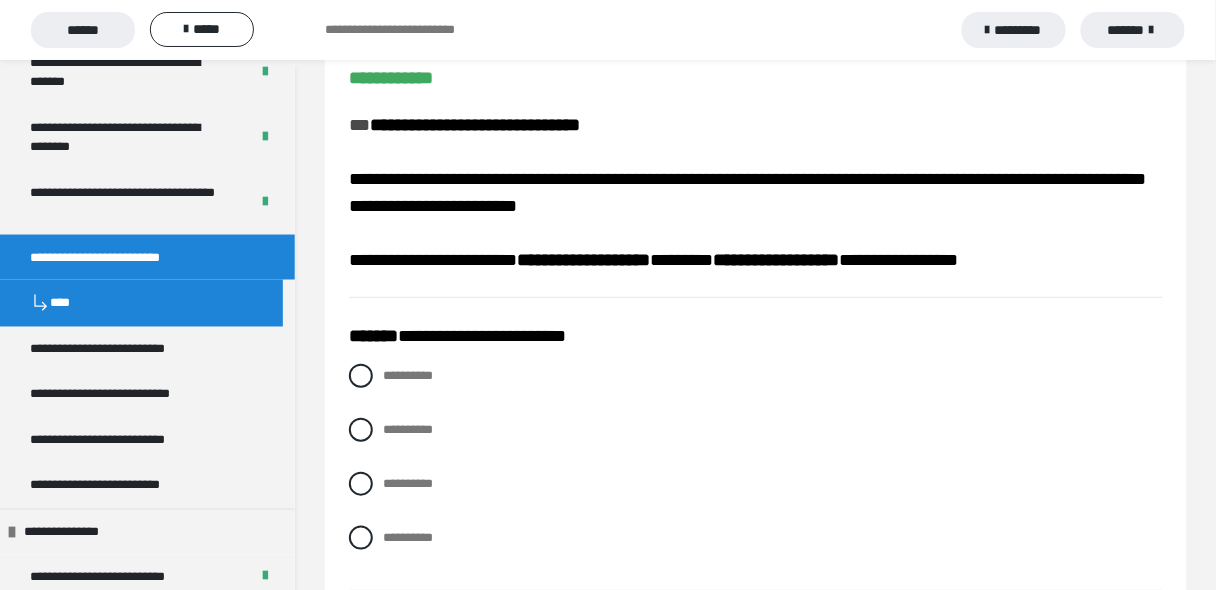 scroll, scrollTop: 240, scrollLeft: 0, axis: vertical 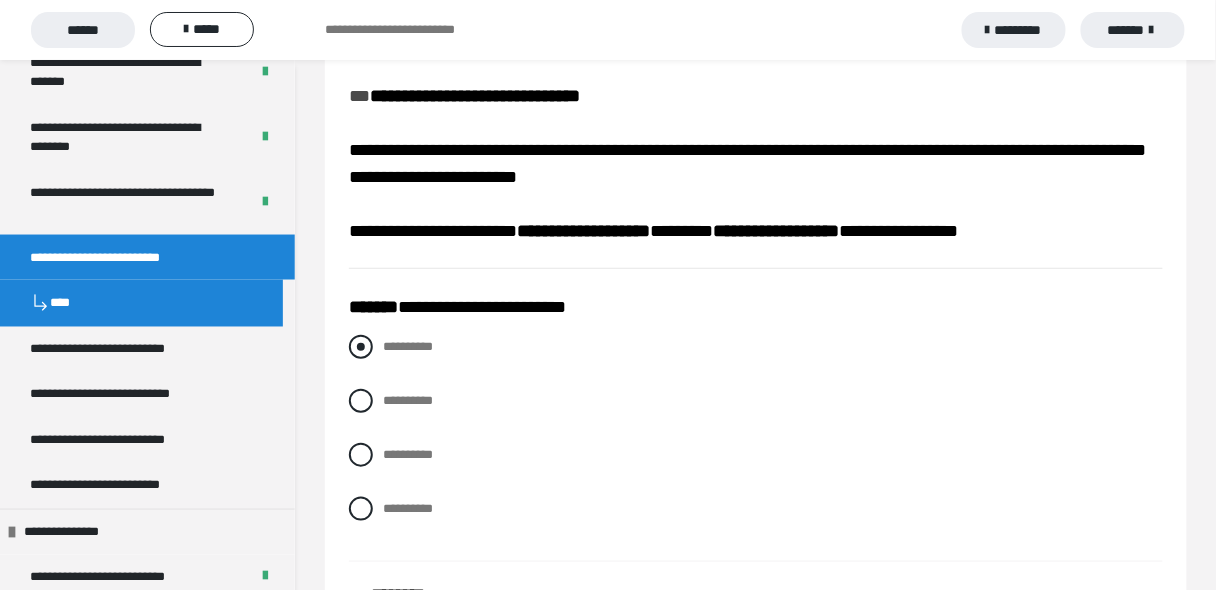 click at bounding box center (361, 347) 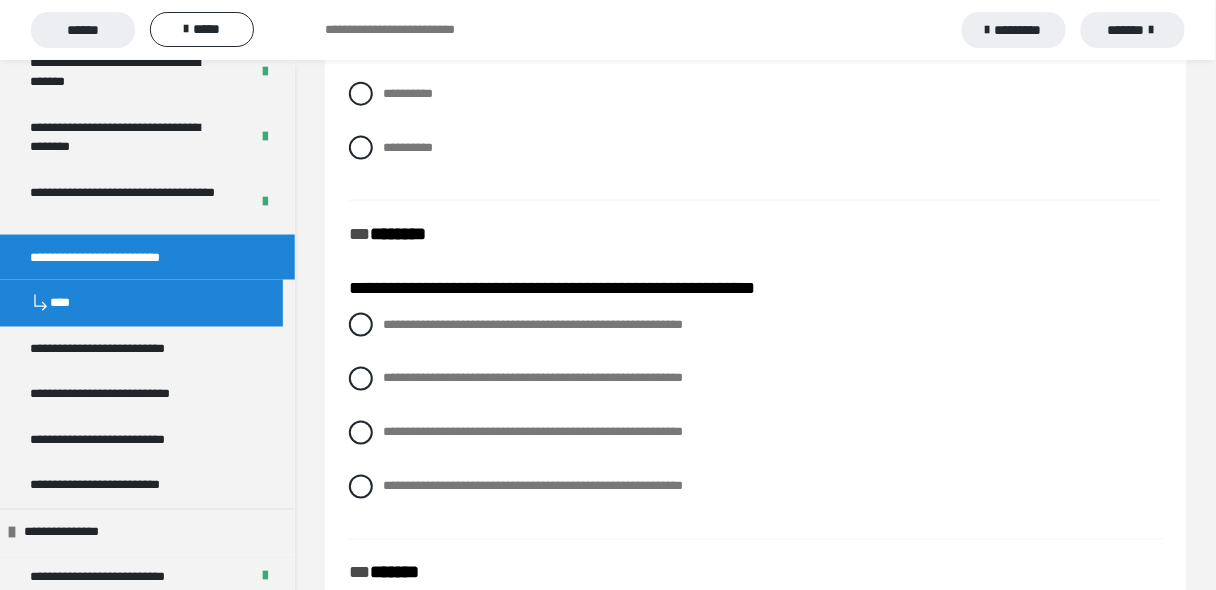 scroll, scrollTop: 640, scrollLeft: 0, axis: vertical 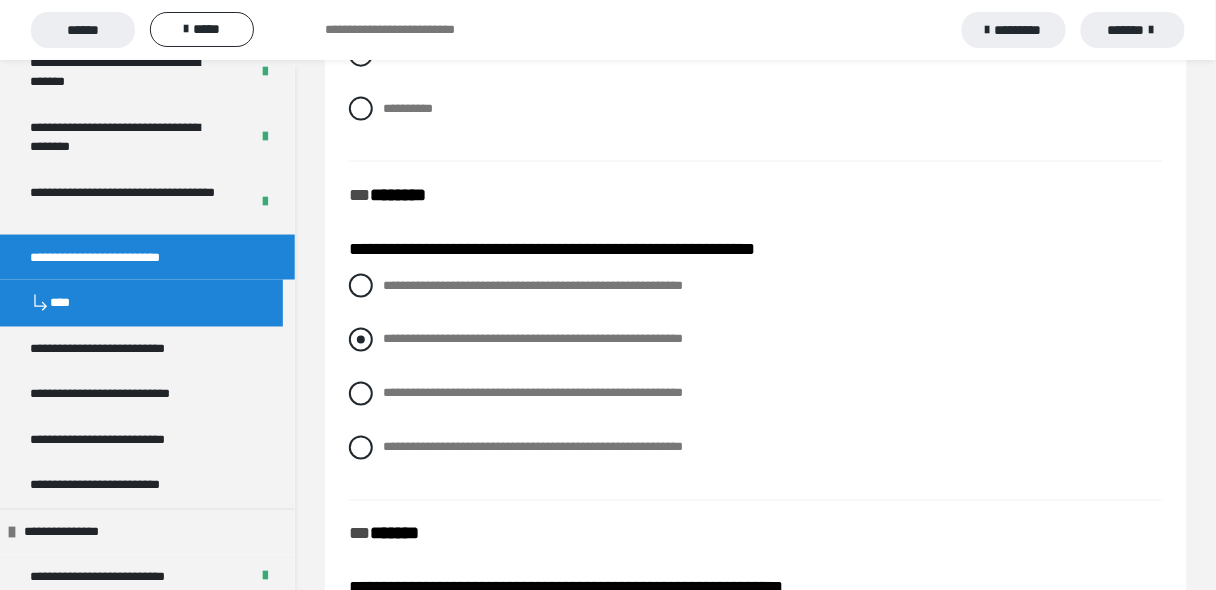 click at bounding box center [361, 340] 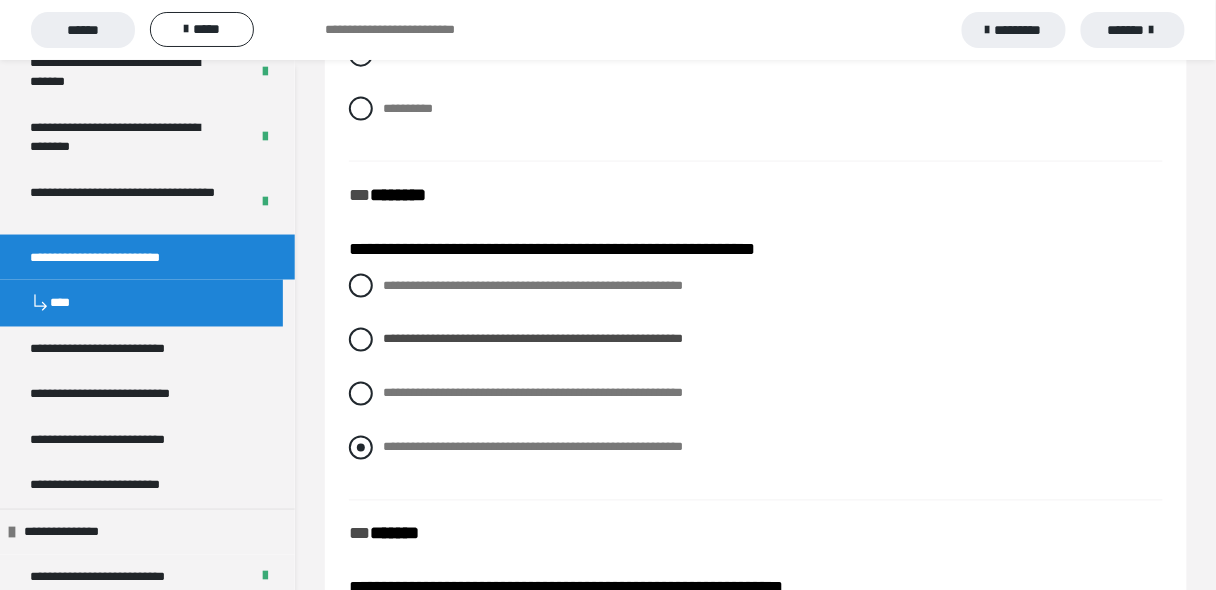 click at bounding box center [361, 448] 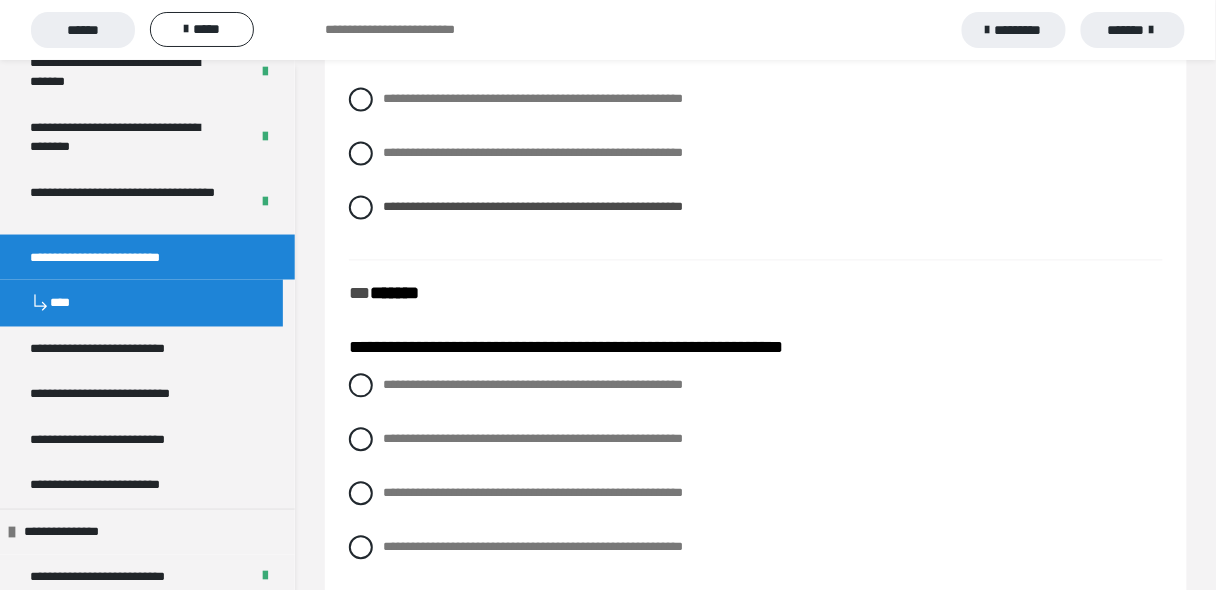 scroll, scrollTop: 960, scrollLeft: 0, axis: vertical 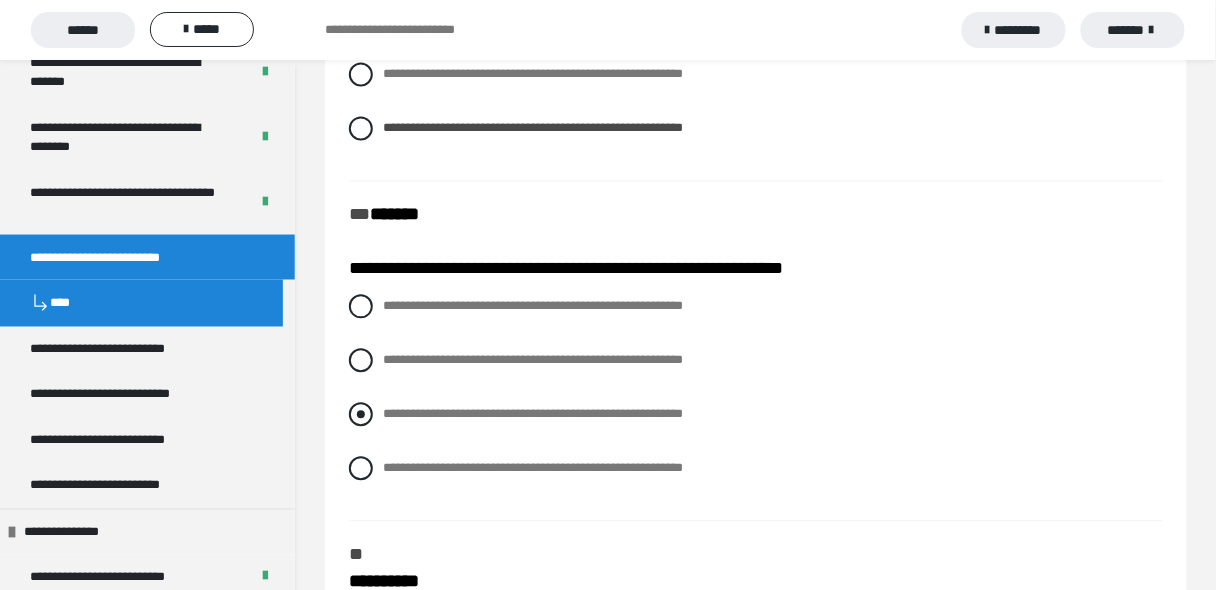click at bounding box center (361, 414) 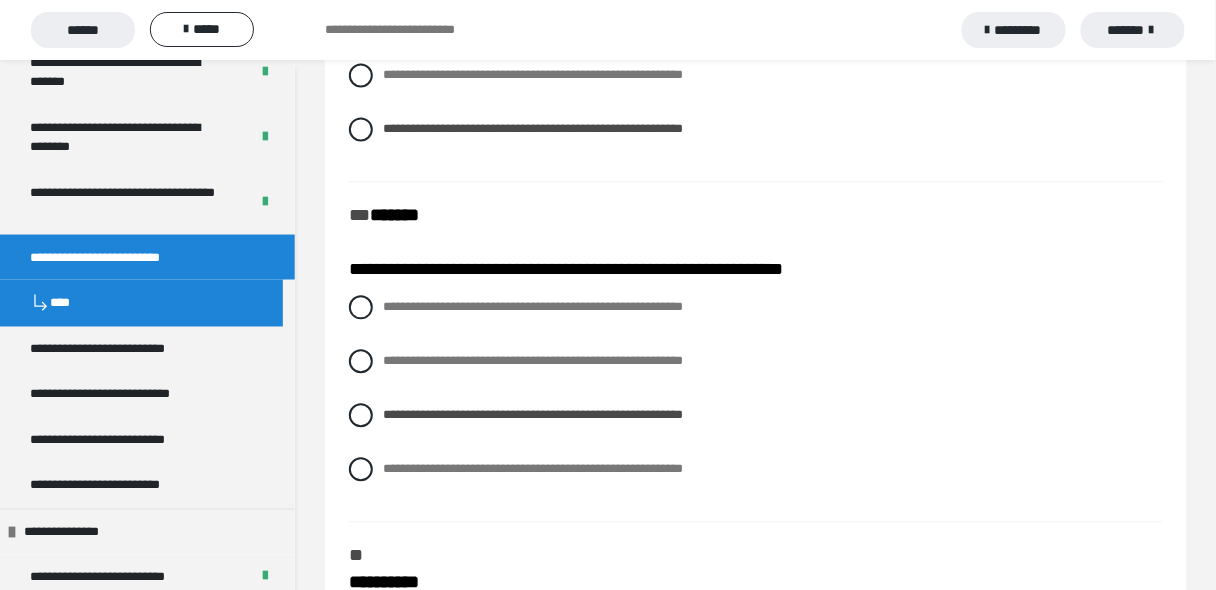 scroll, scrollTop: 960, scrollLeft: 0, axis: vertical 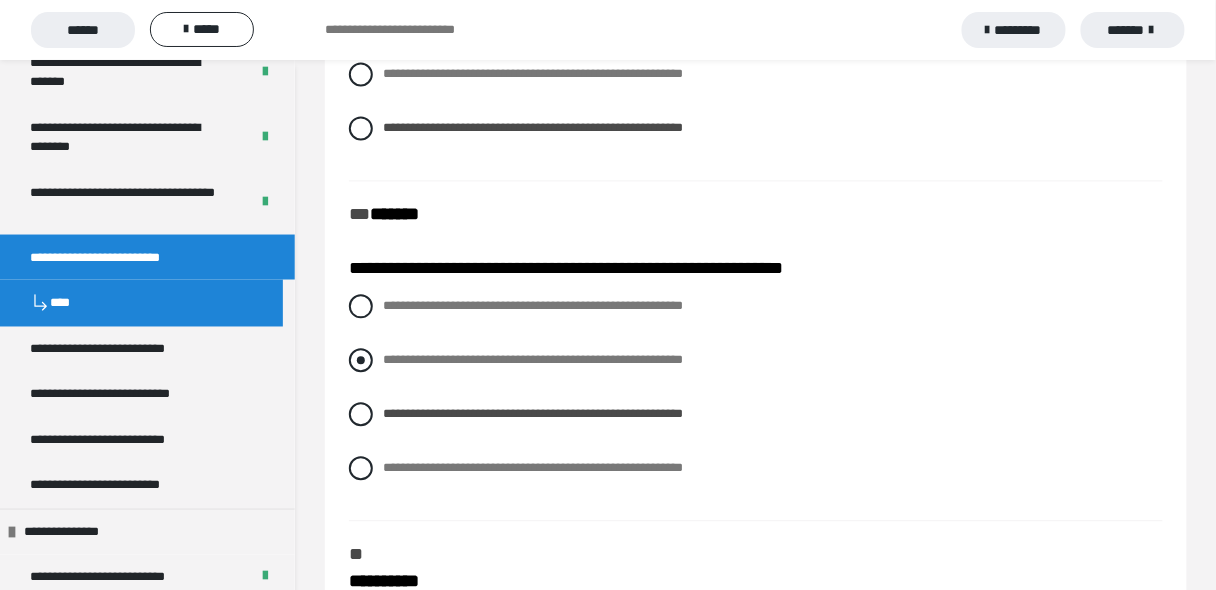 click at bounding box center [361, 360] 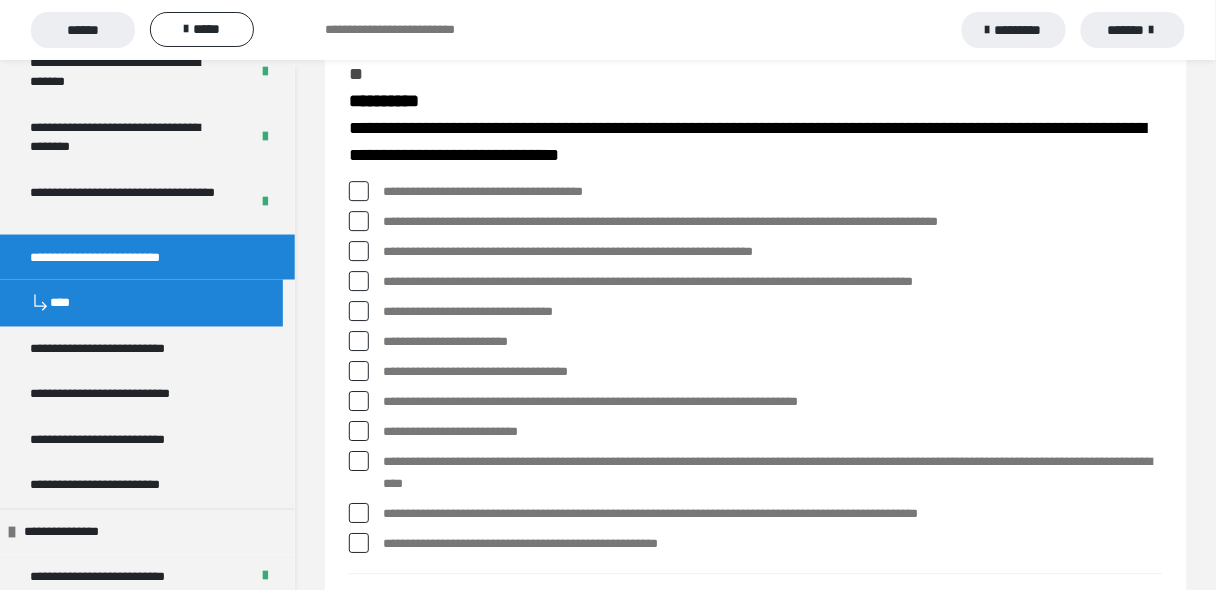 scroll, scrollTop: 1552, scrollLeft: 0, axis: vertical 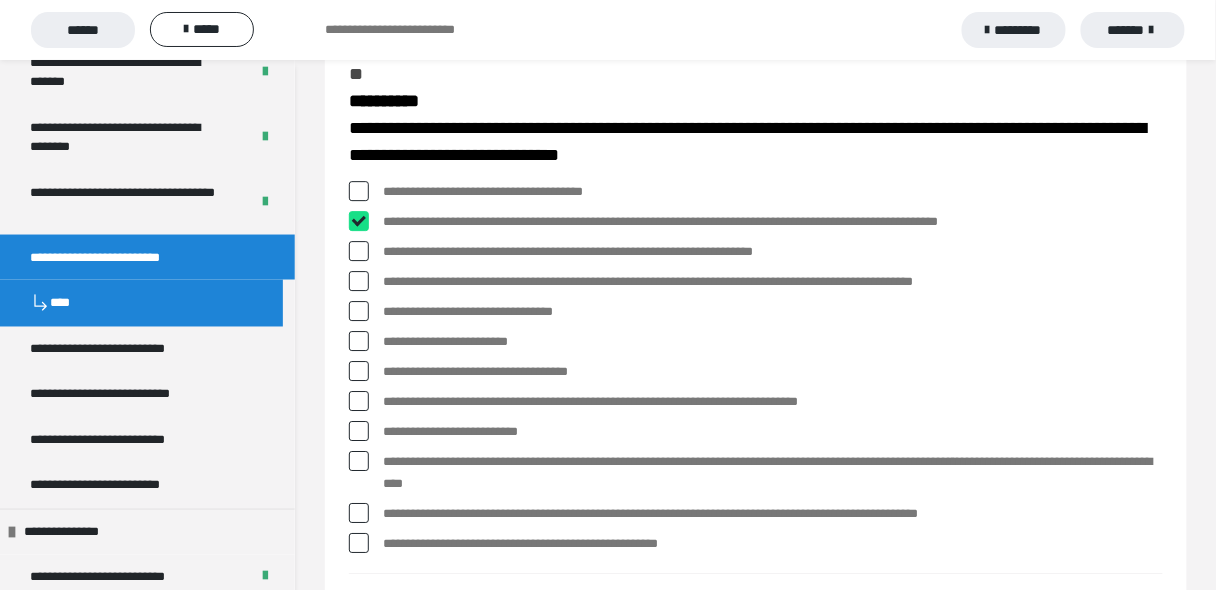 checkbox on "****" 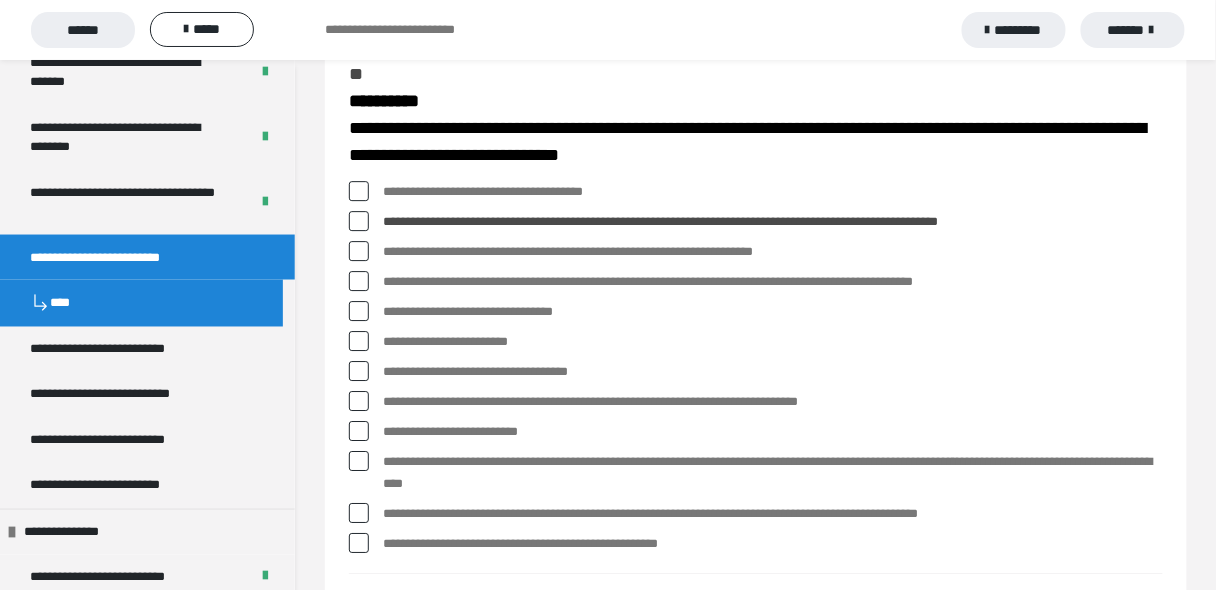 click at bounding box center (359, 281) 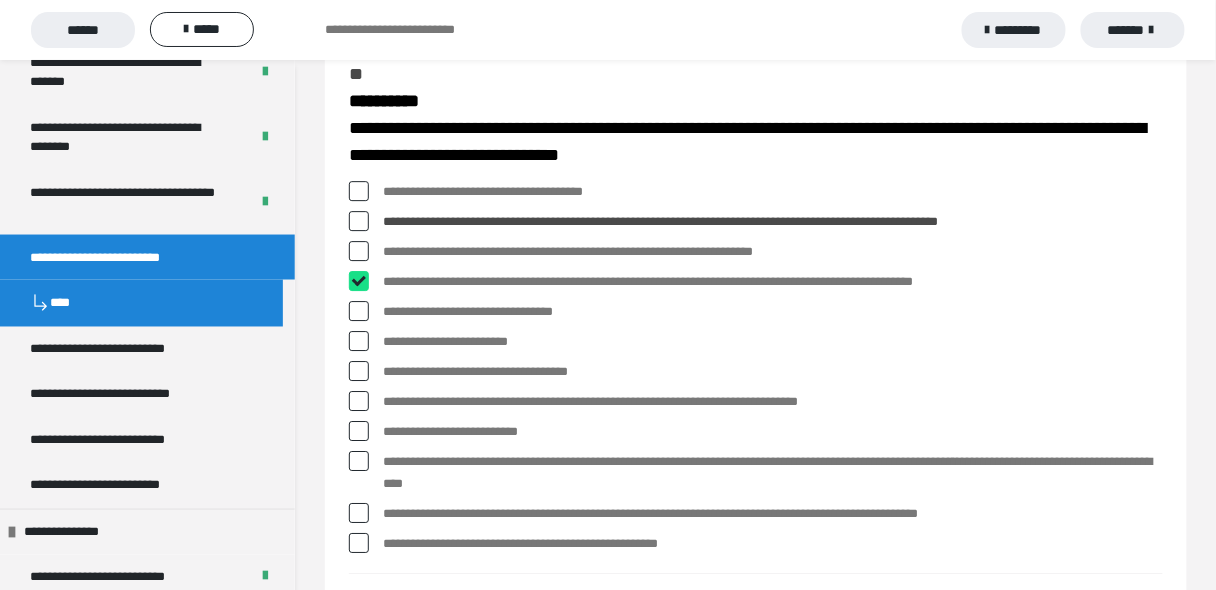 checkbox on "****" 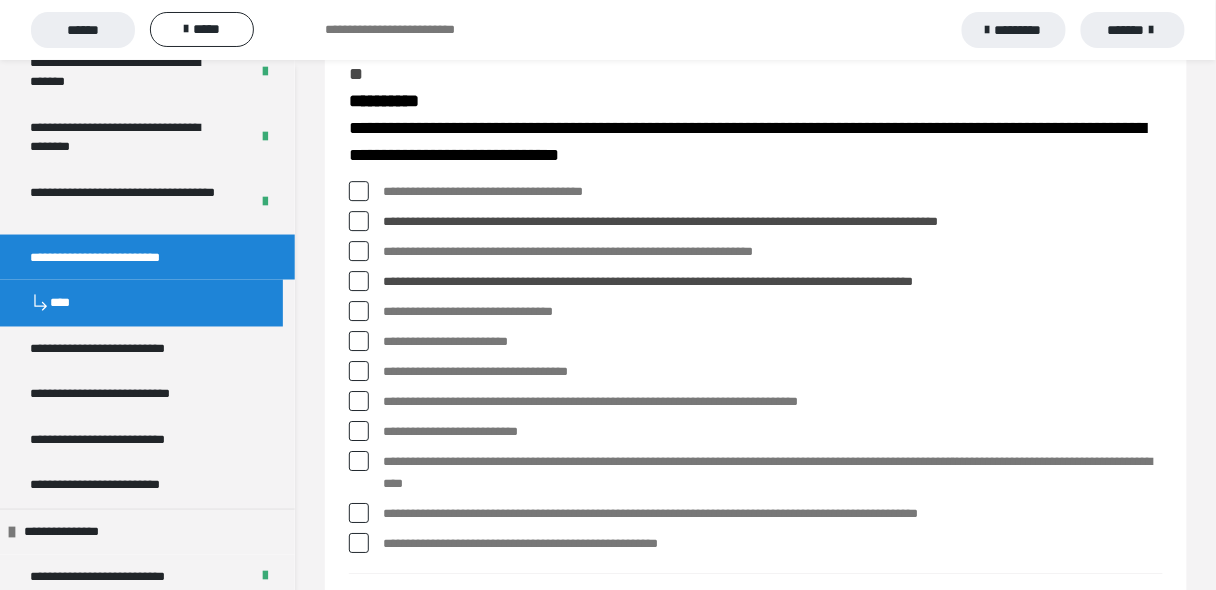 click at bounding box center [359, 401] 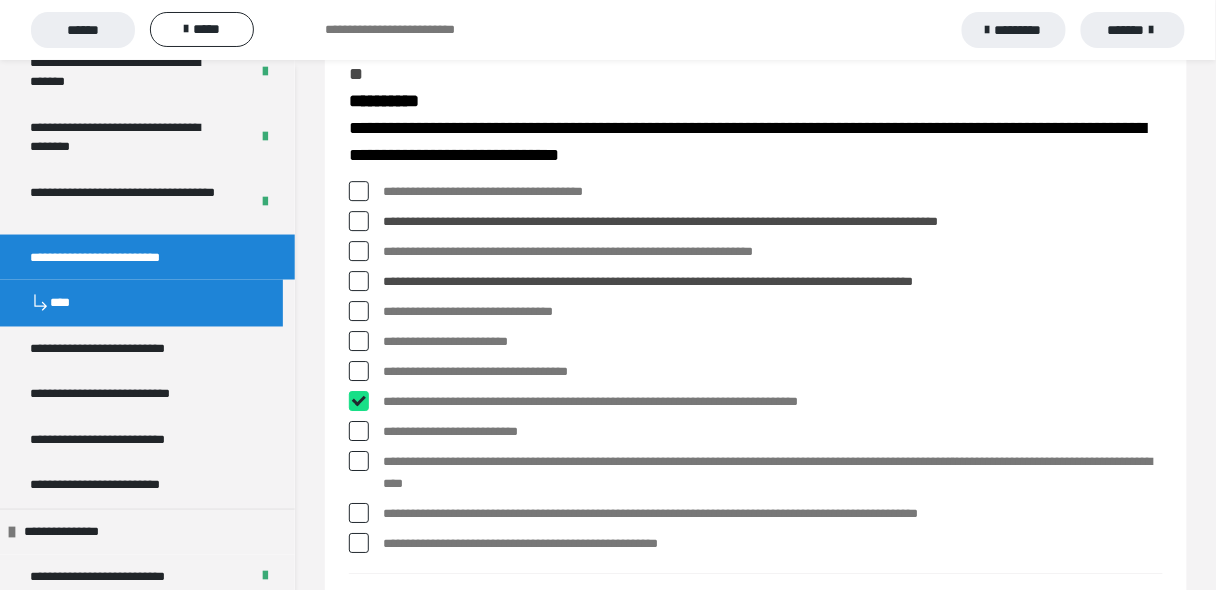 checkbox on "****" 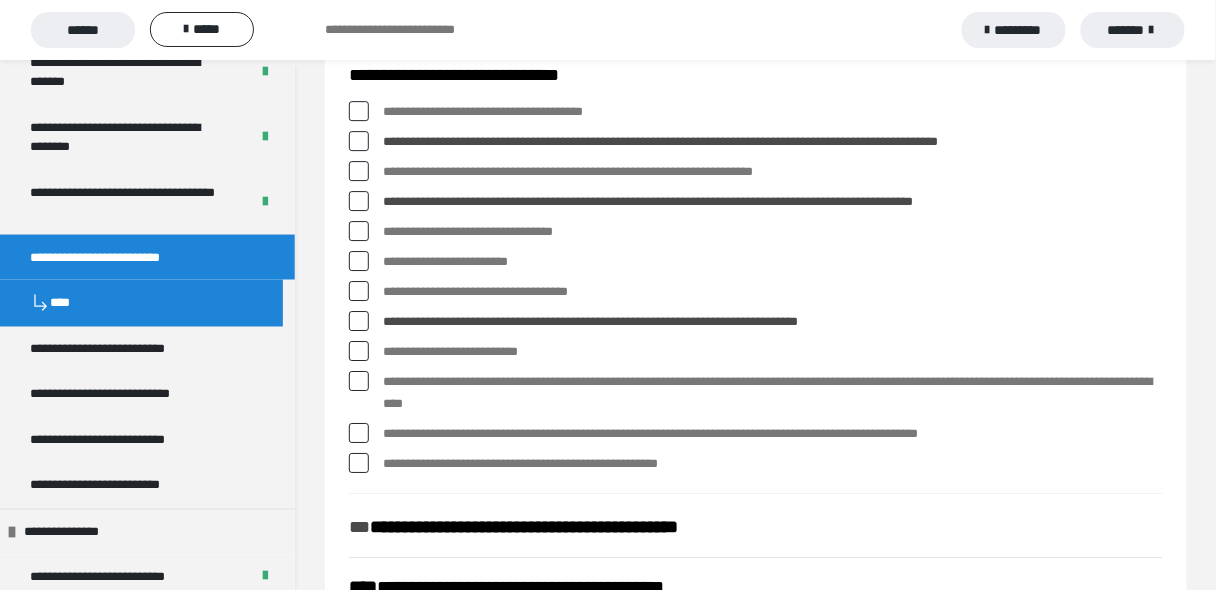 scroll, scrollTop: 1656, scrollLeft: 0, axis: vertical 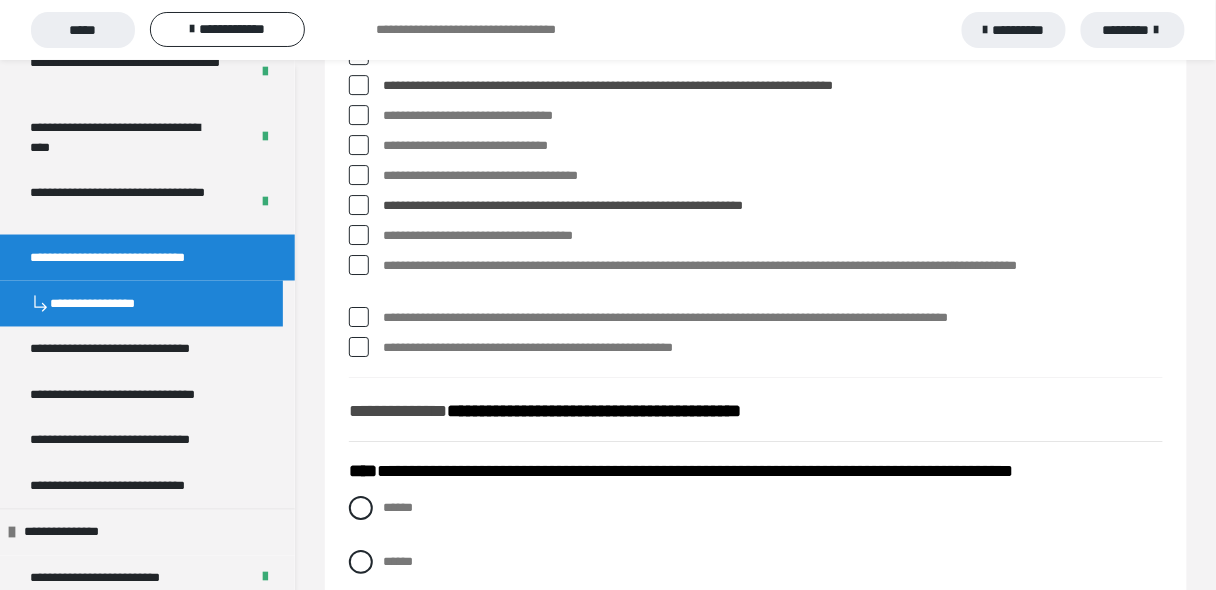 click at bounding box center [359, 265] 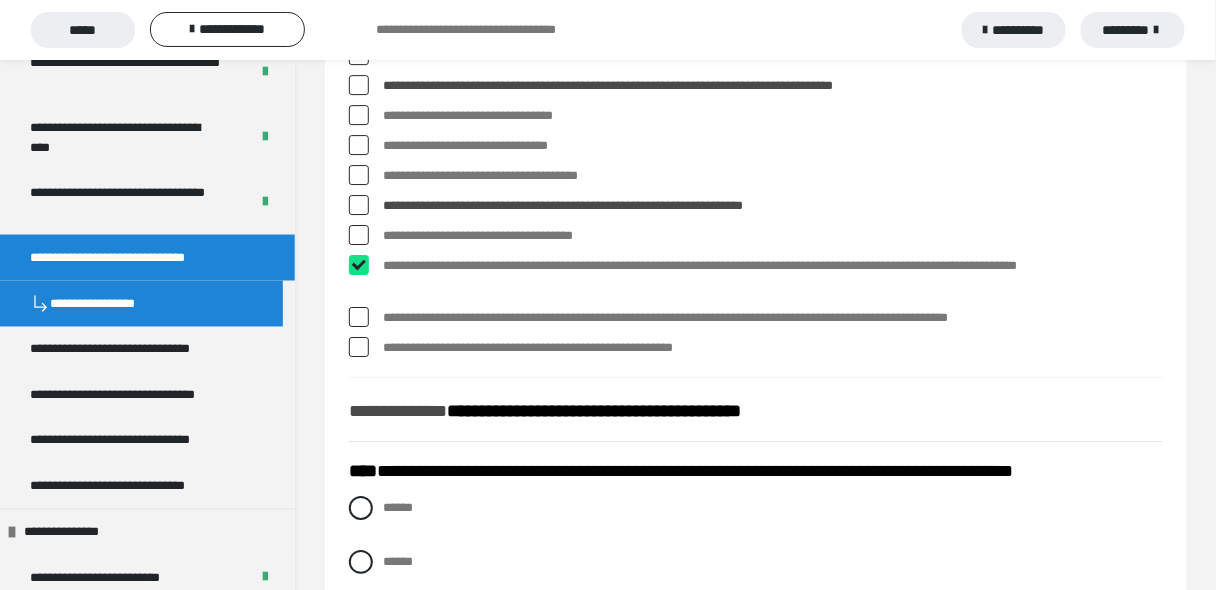 checkbox on "****" 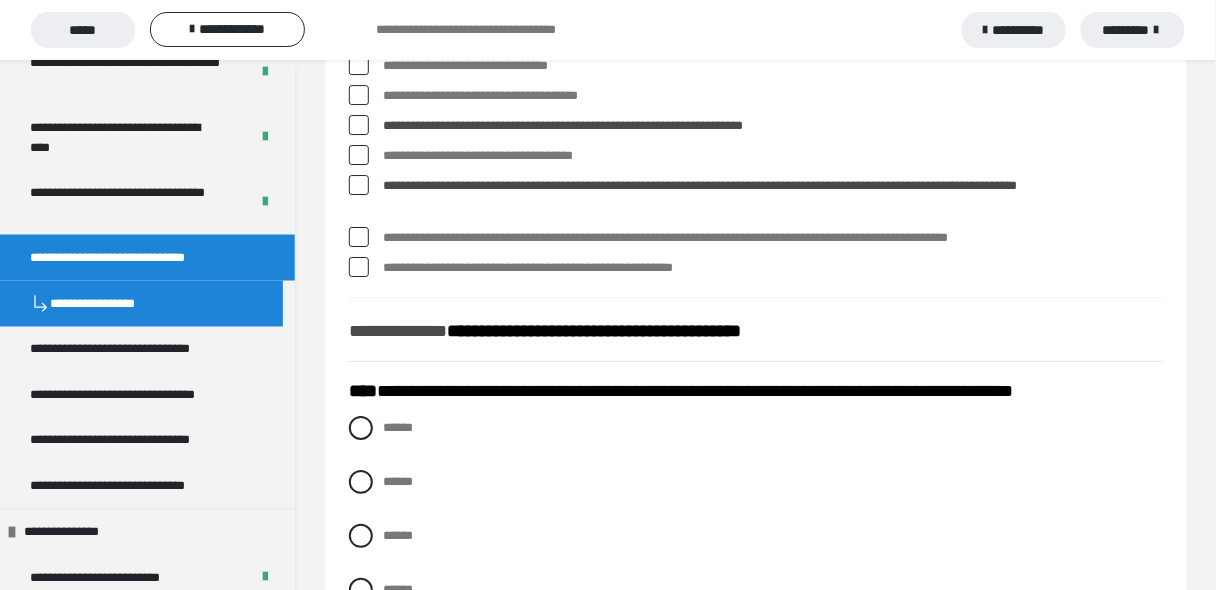 scroll, scrollTop: 1520, scrollLeft: 0, axis: vertical 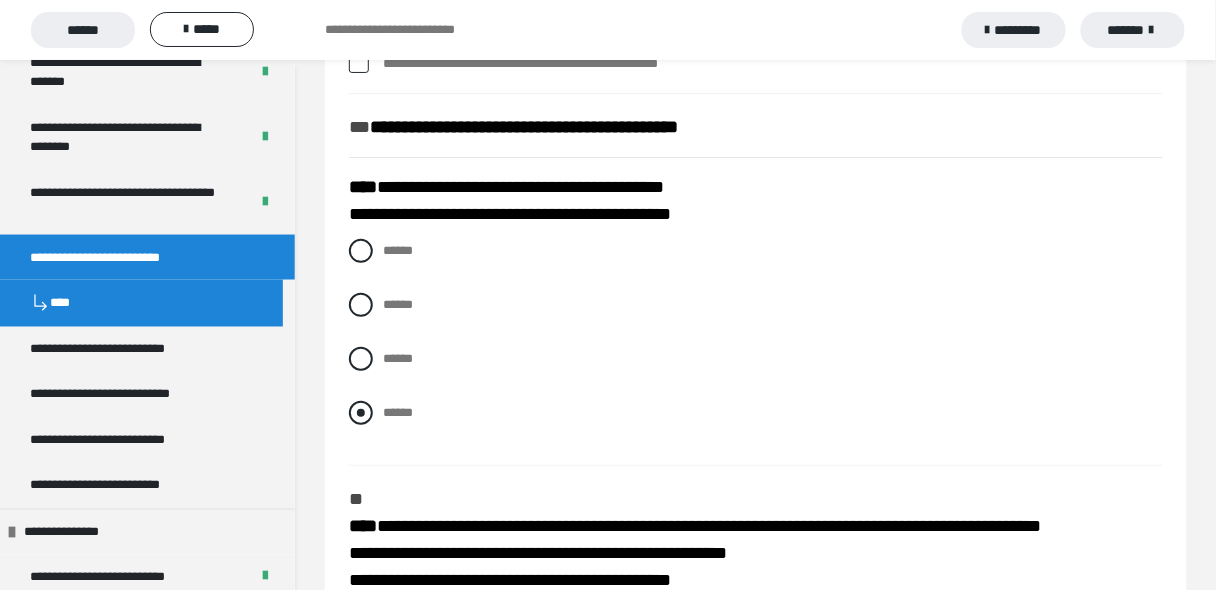 click at bounding box center [361, 413] 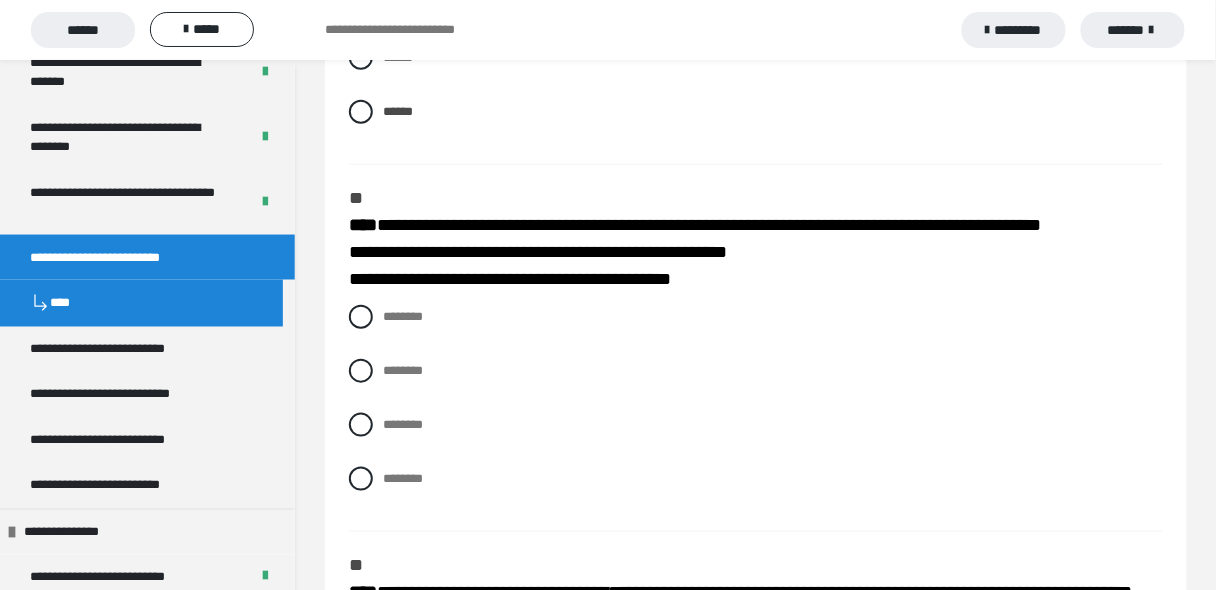 scroll, scrollTop: 2240, scrollLeft: 0, axis: vertical 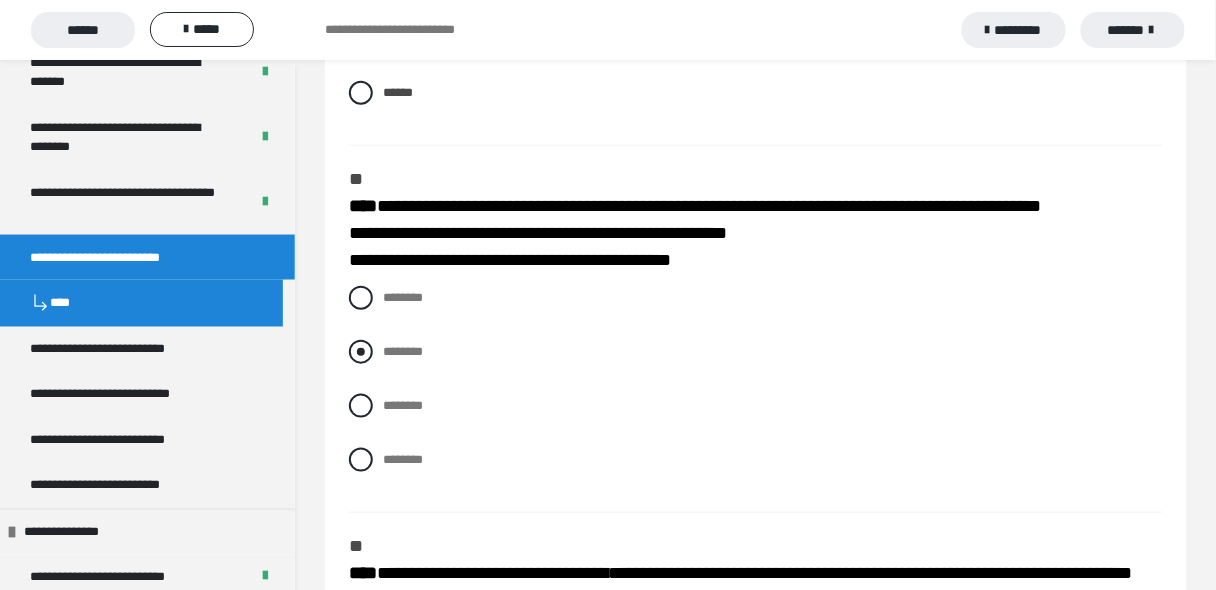 click at bounding box center [361, 352] 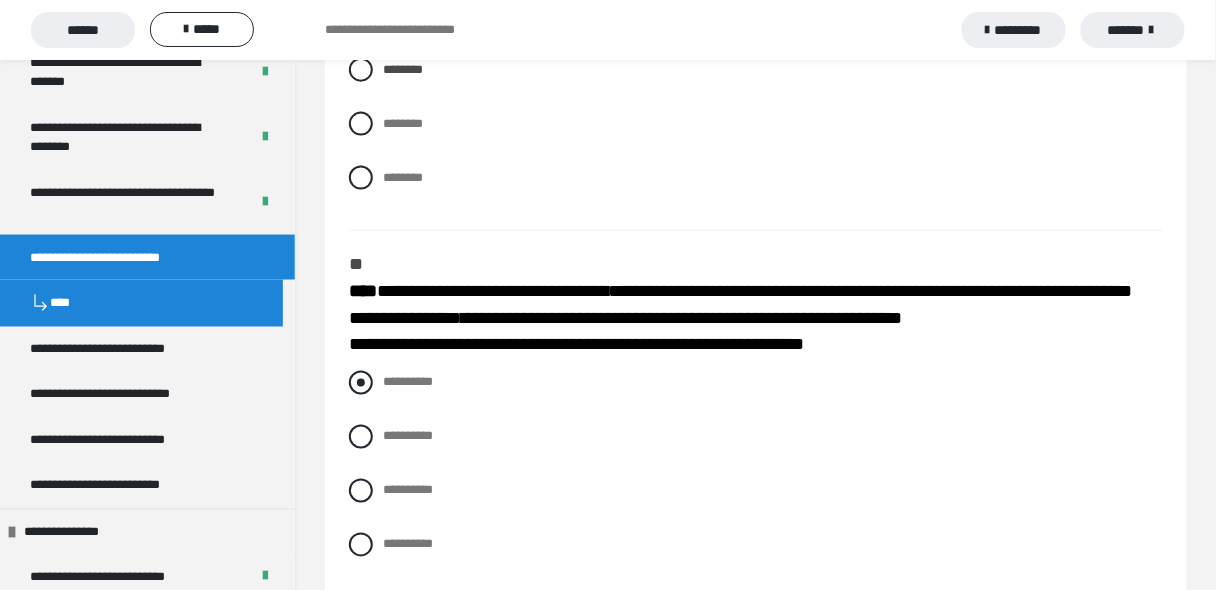 scroll, scrollTop: 2560, scrollLeft: 0, axis: vertical 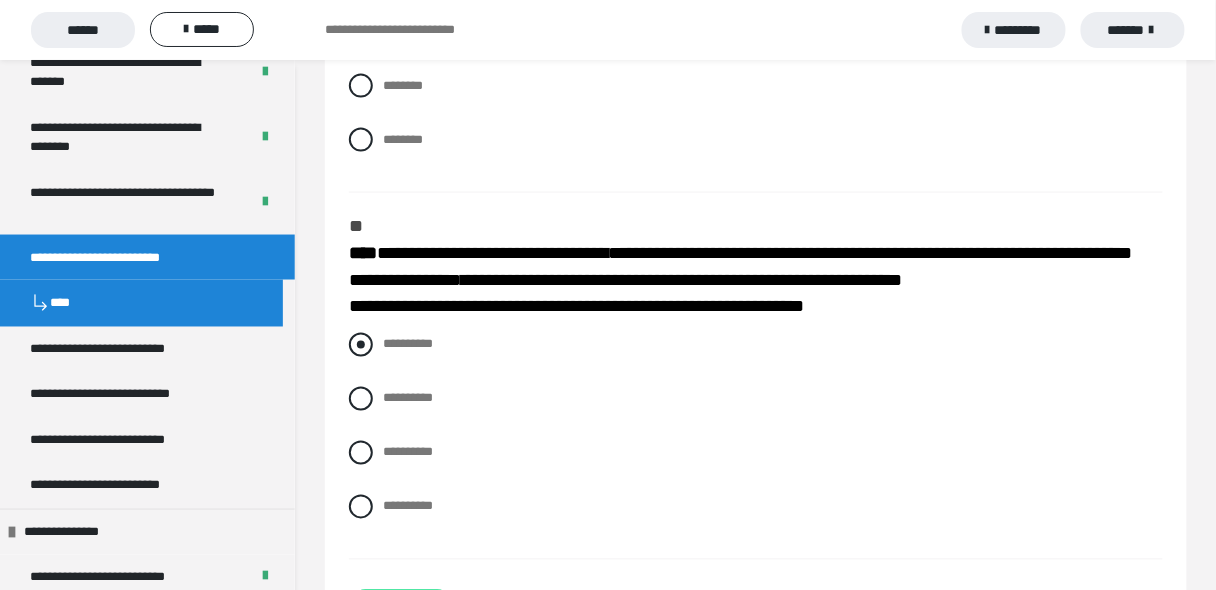 click at bounding box center [361, 345] 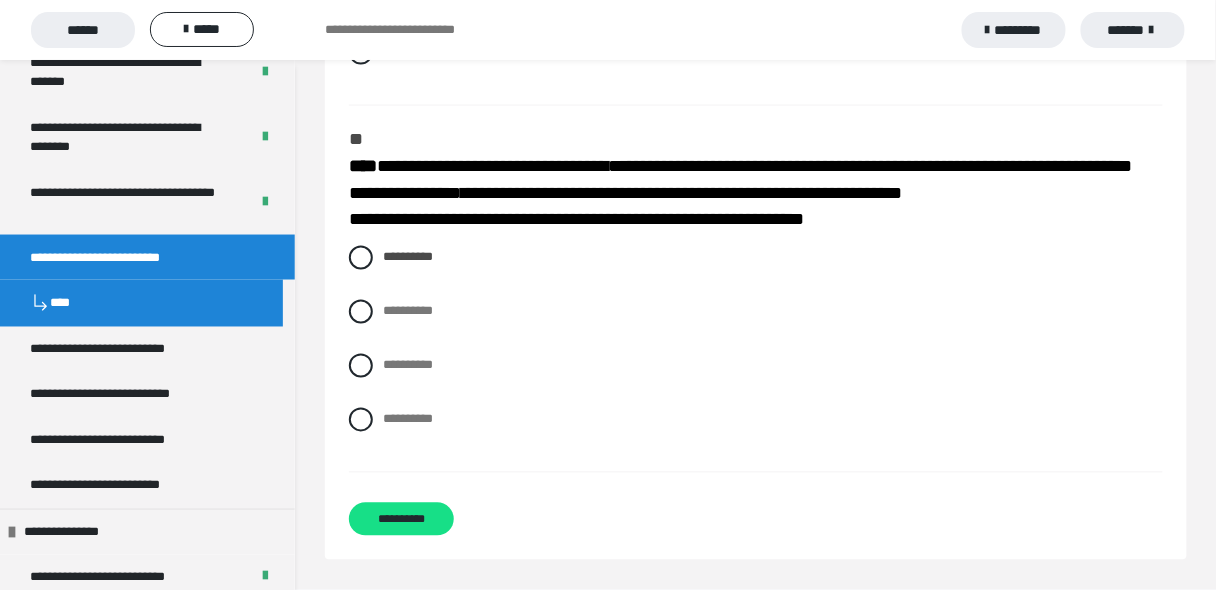 scroll, scrollTop: 2648, scrollLeft: 0, axis: vertical 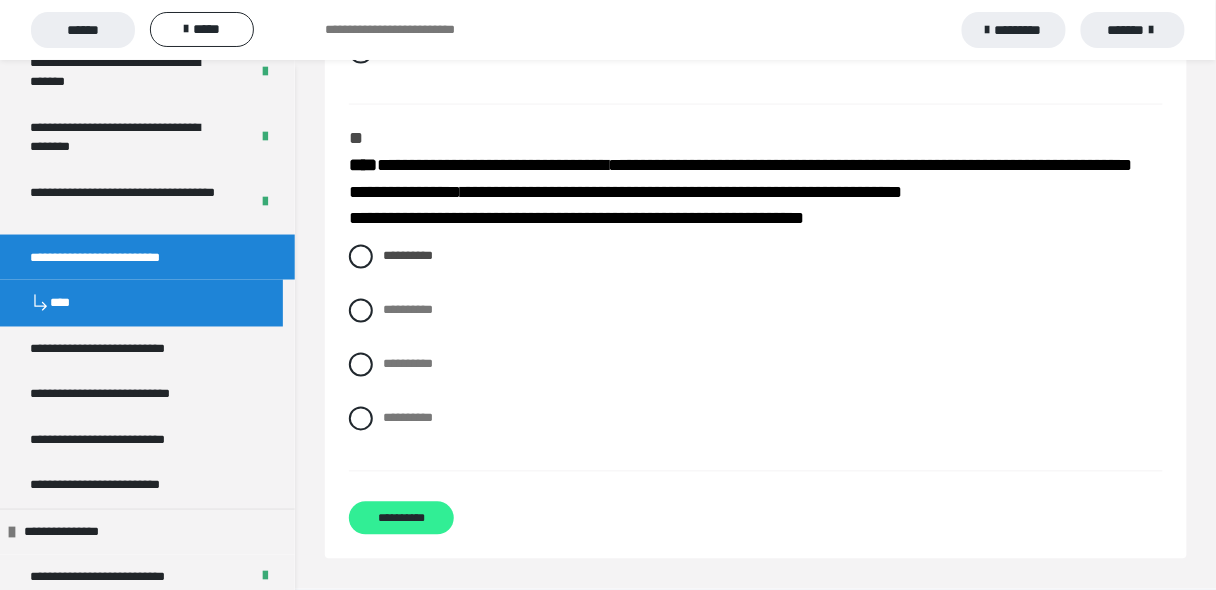 click on "**********" at bounding box center (401, 518) 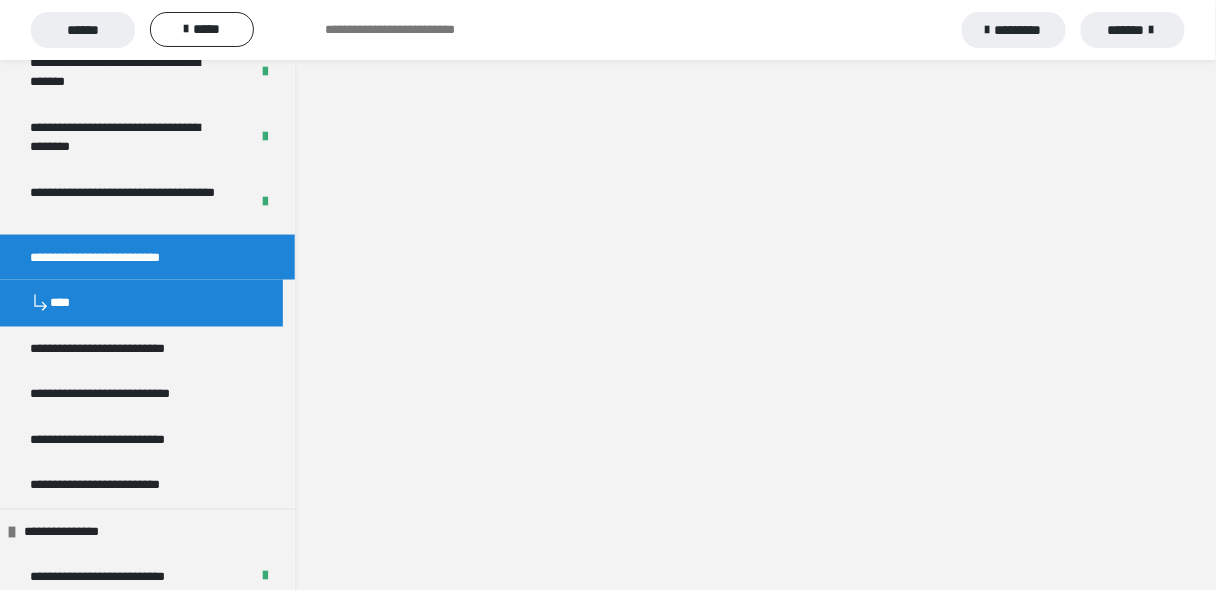 scroll, scrollTop: 0, scrollLeft: 0, axis: both 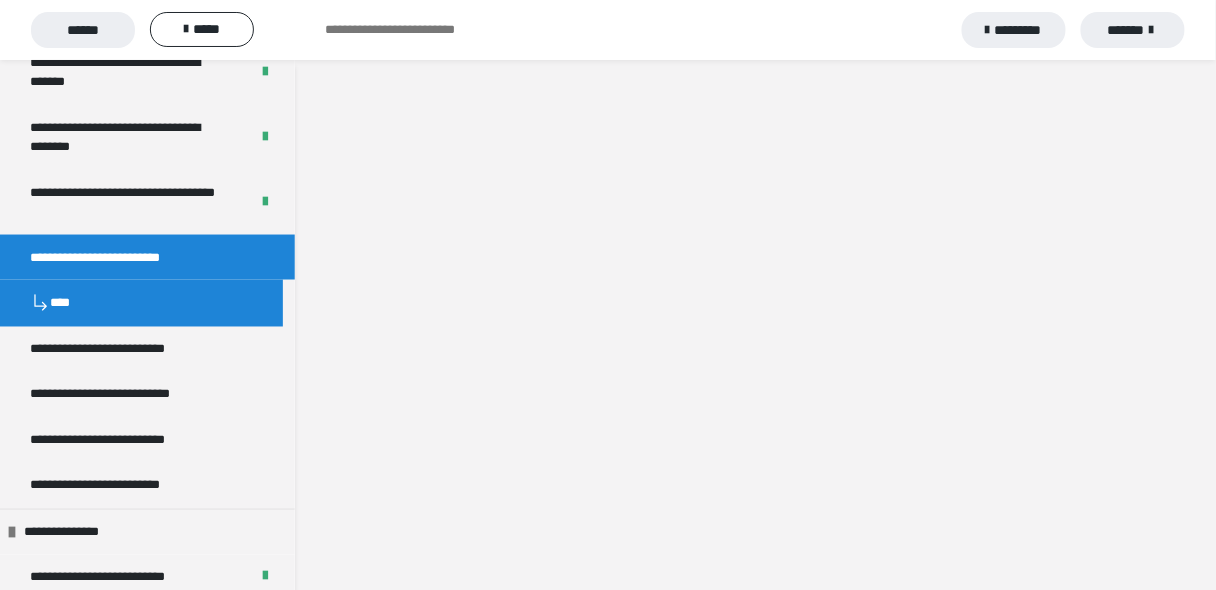 click on "*******" at bounding box center [1133, 30] 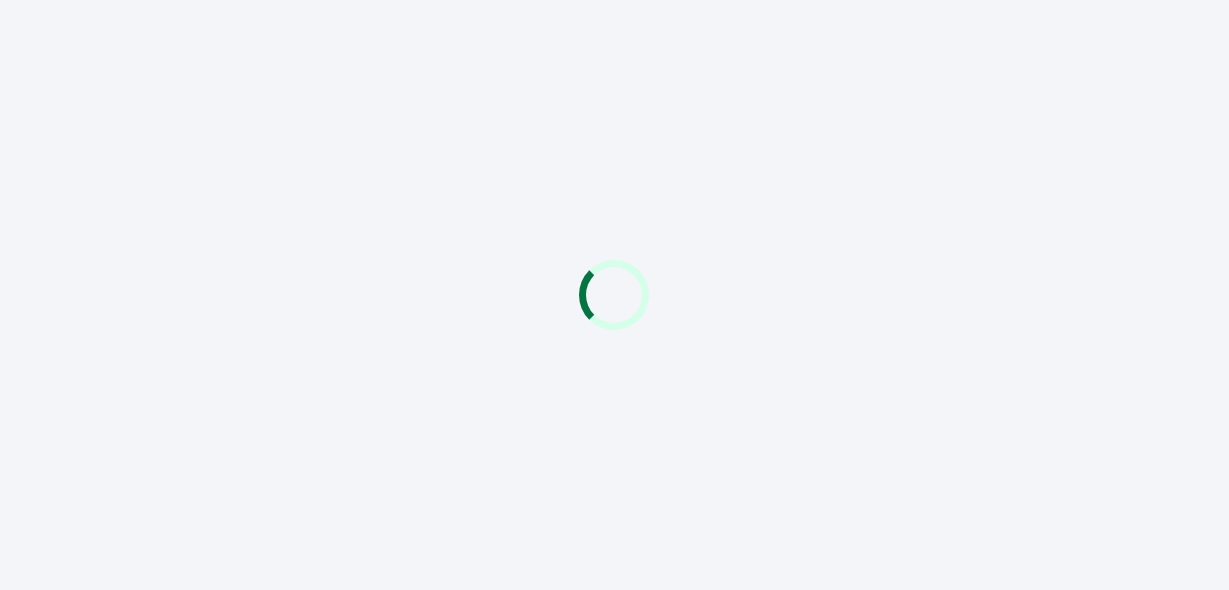 scroll, scrollTop: 0, scrollLeft: 0, axis: both 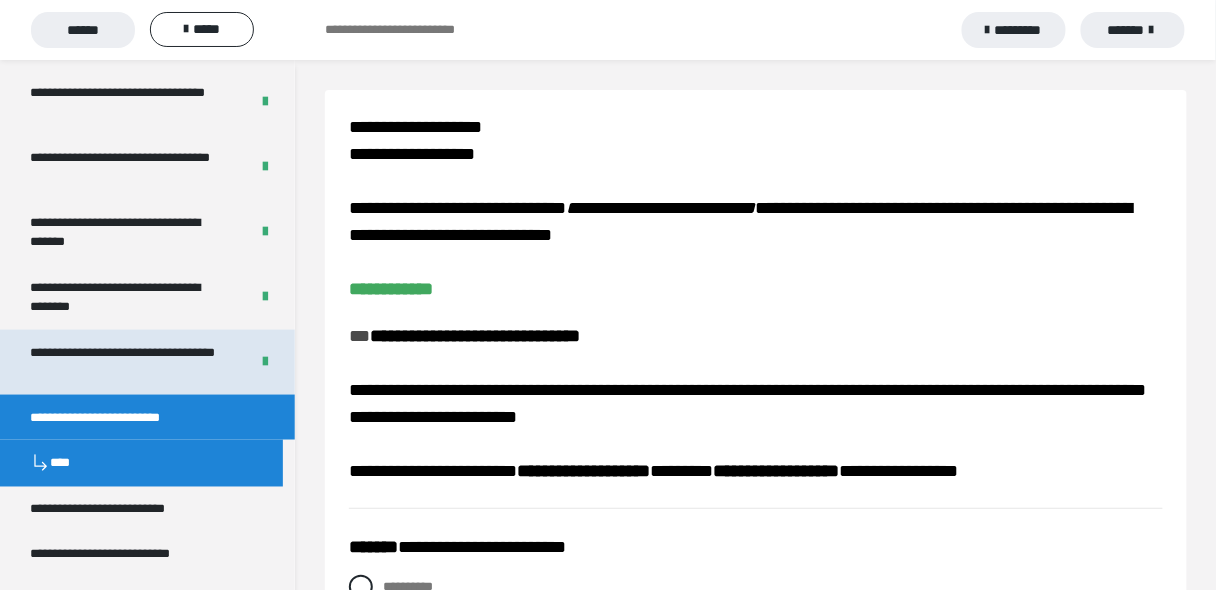 click on "**********" at bounding box center [125, 362] 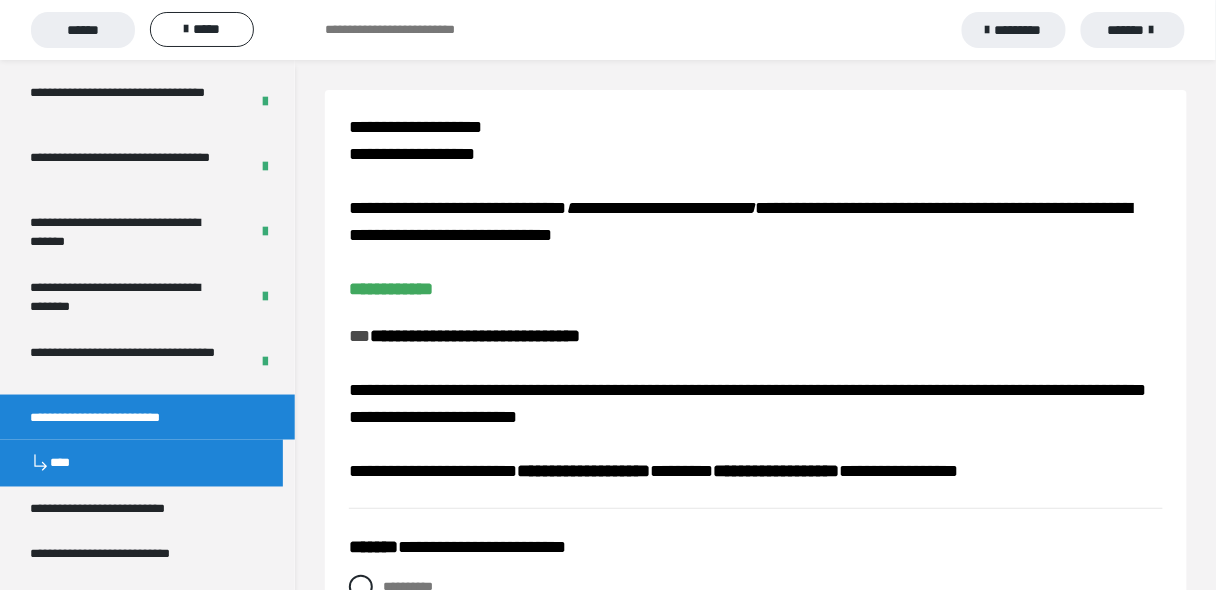 click on "**********" at bounding box center (124, 418) 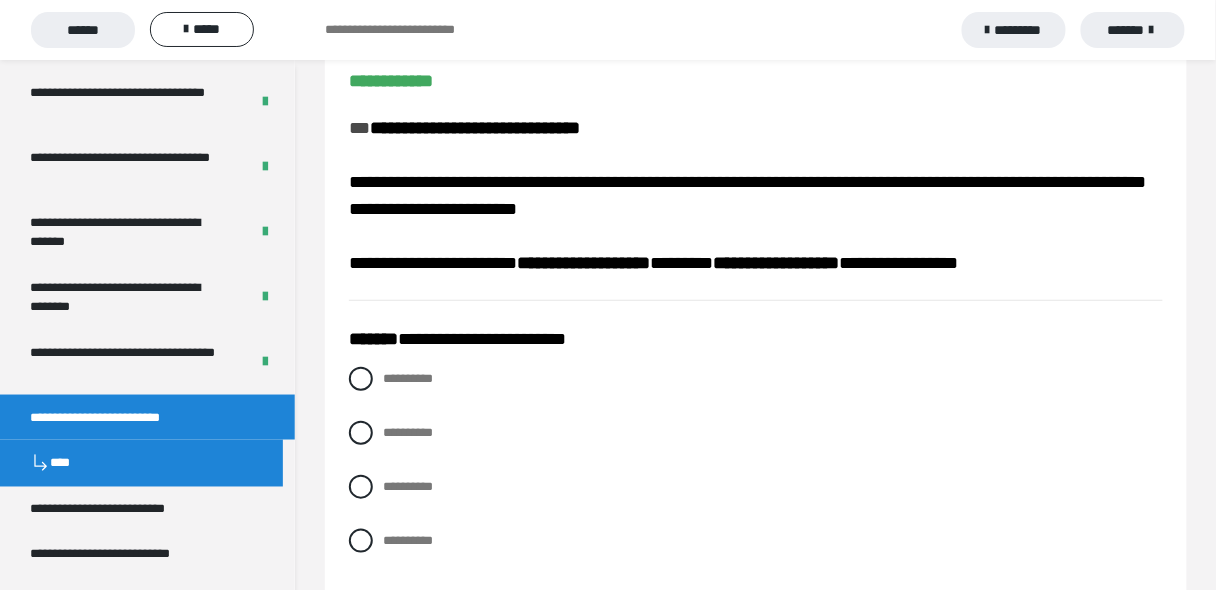 scroll, scrollTop: 240, scrollLeft: 0, axis: vertical 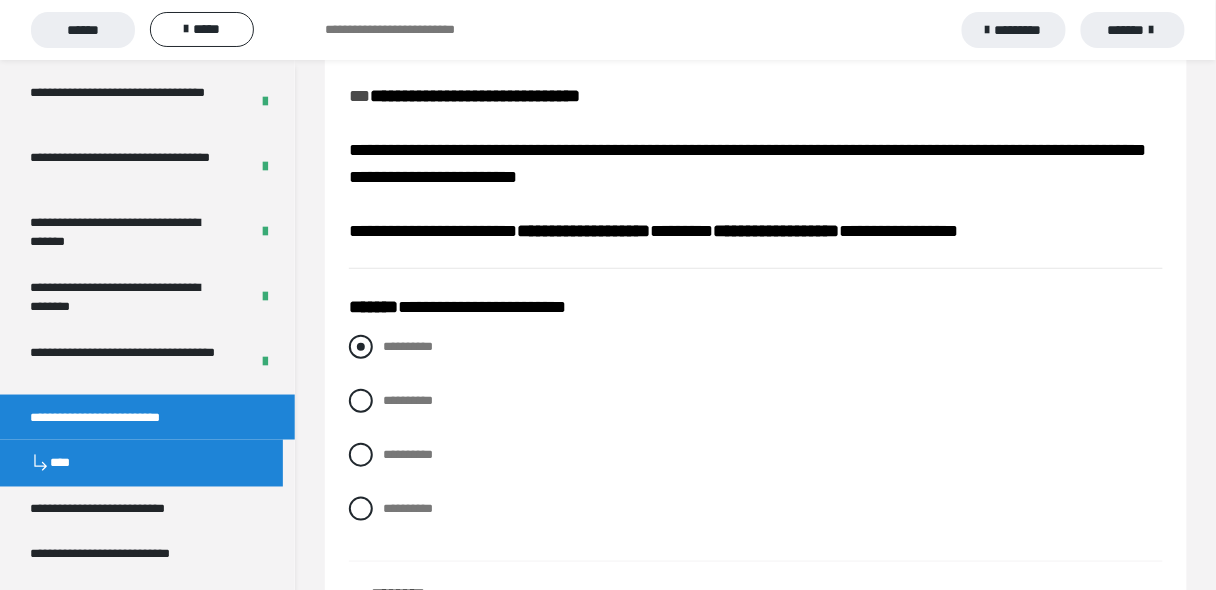 click at bounding box center (361, 347) 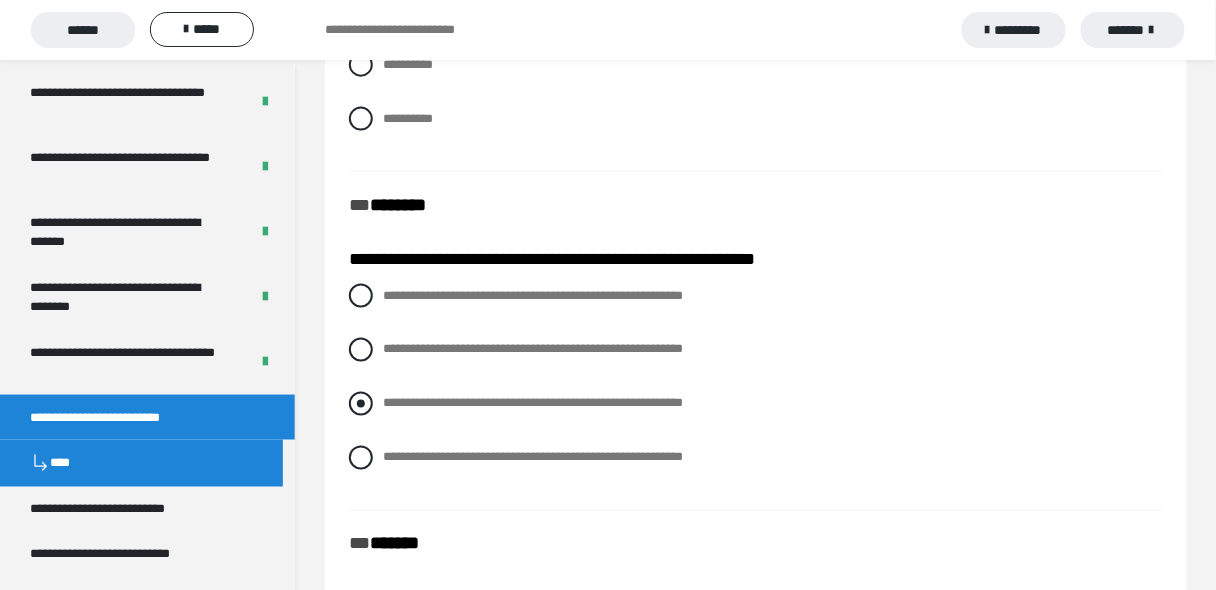 scroll, scrollTop: 640, scrollLeft: 0, axis: vertical 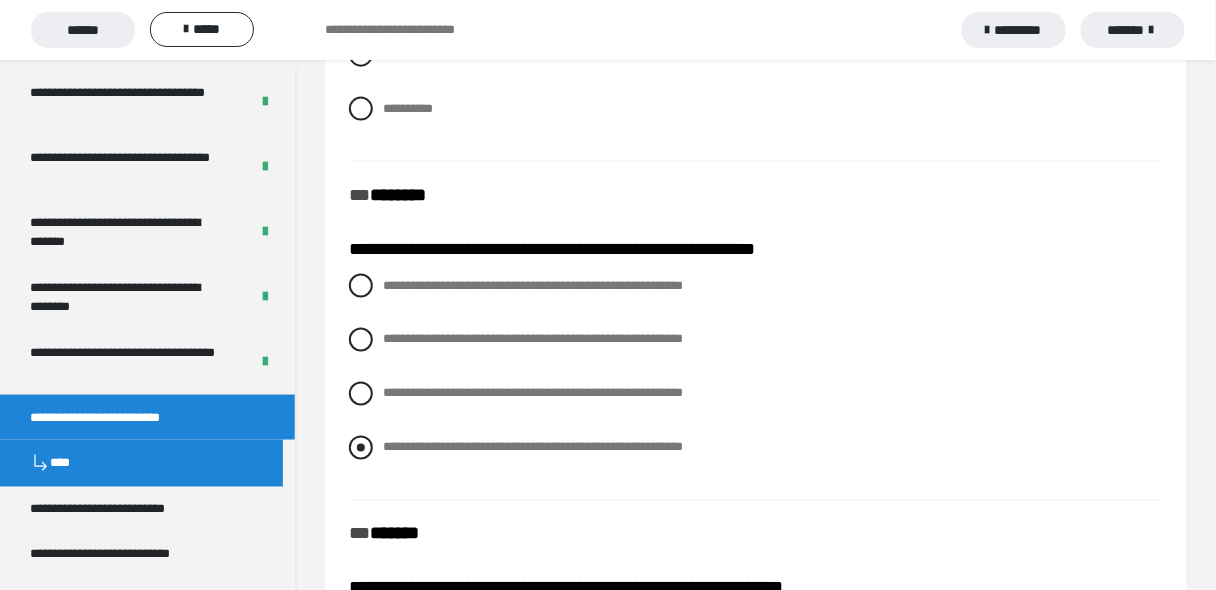 click at bounding box center (361, 448) 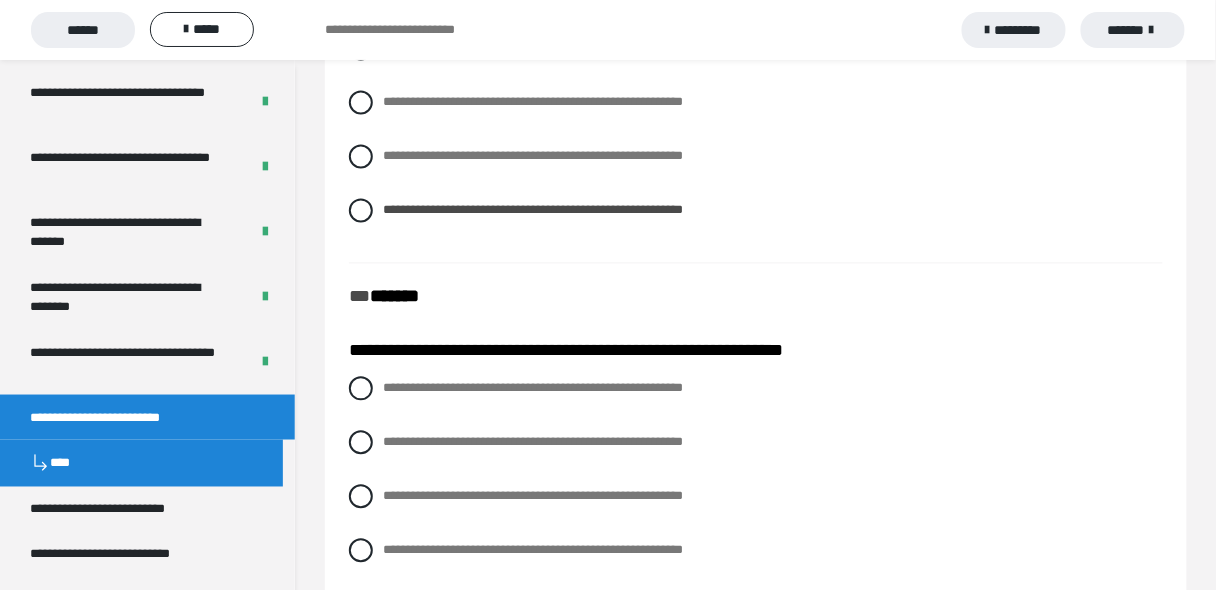 scroll, scrollTop: 880, scrollLeft: 0, axis: vertical 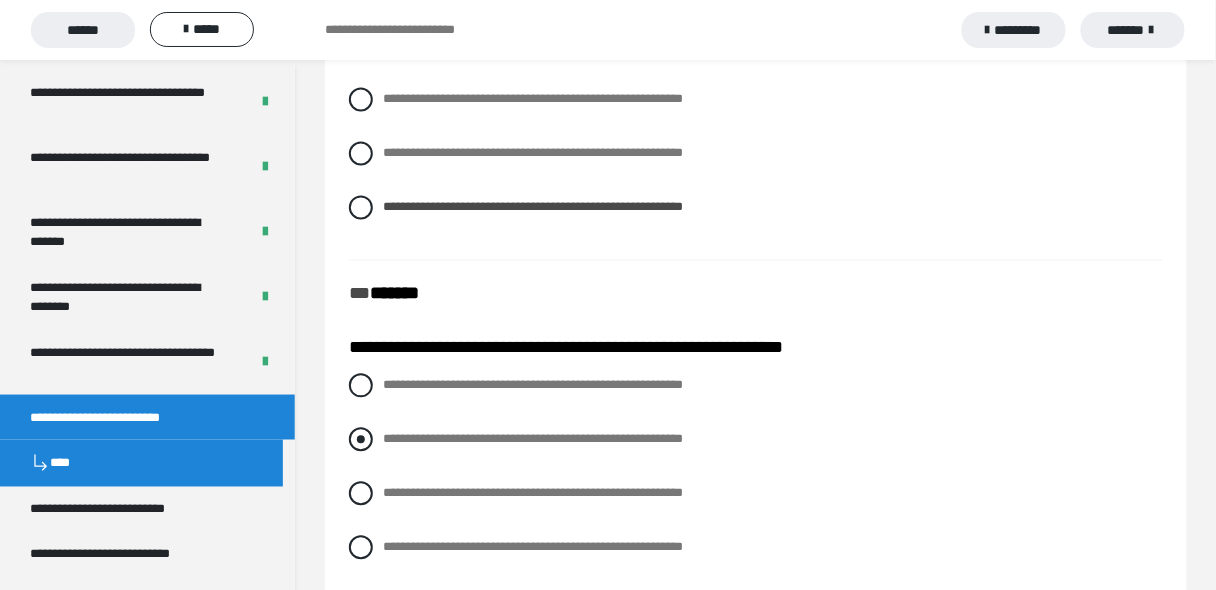 click at bounding box center (361, 440) 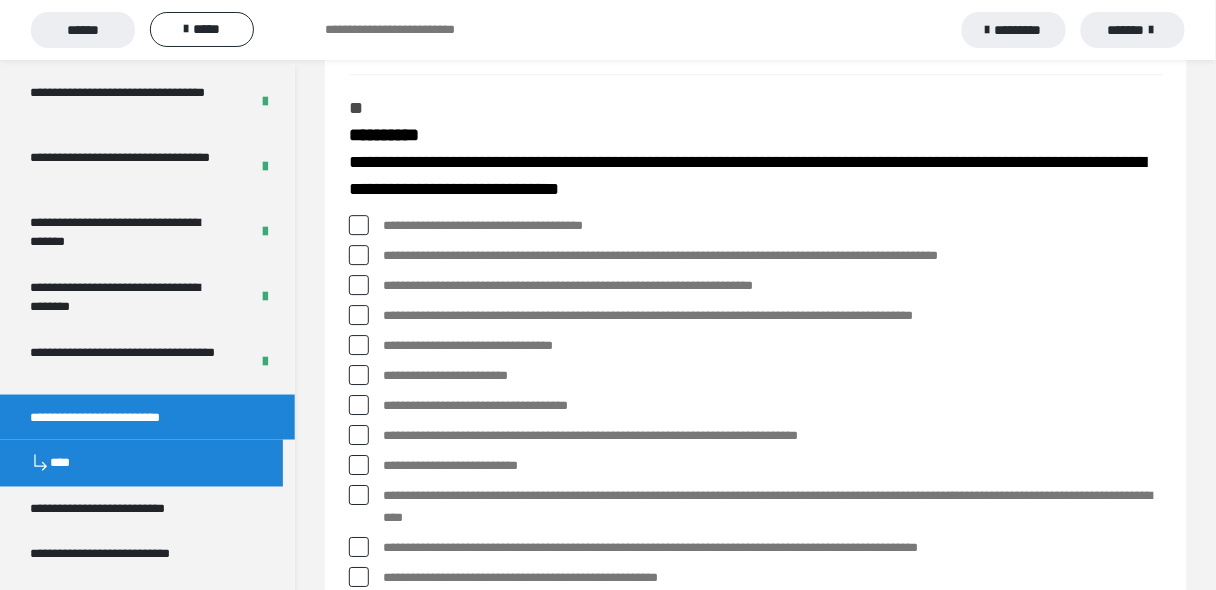 scroll, scrollTop: 1440, scrollLeft: 0, axis: vertical 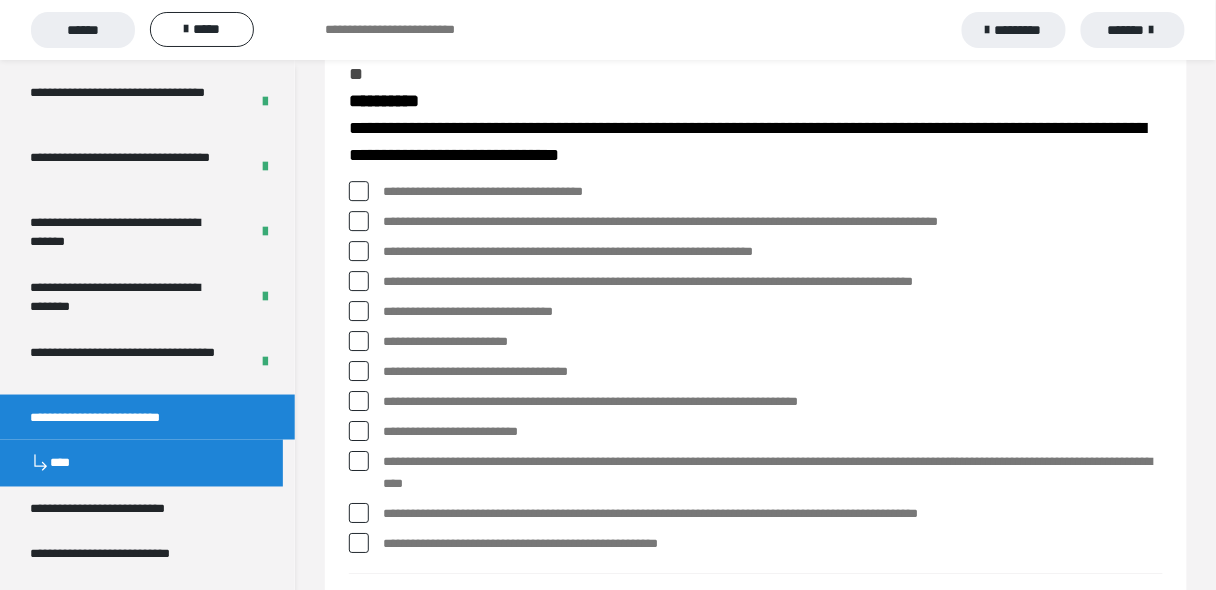 click at bounding box center (359, 221) 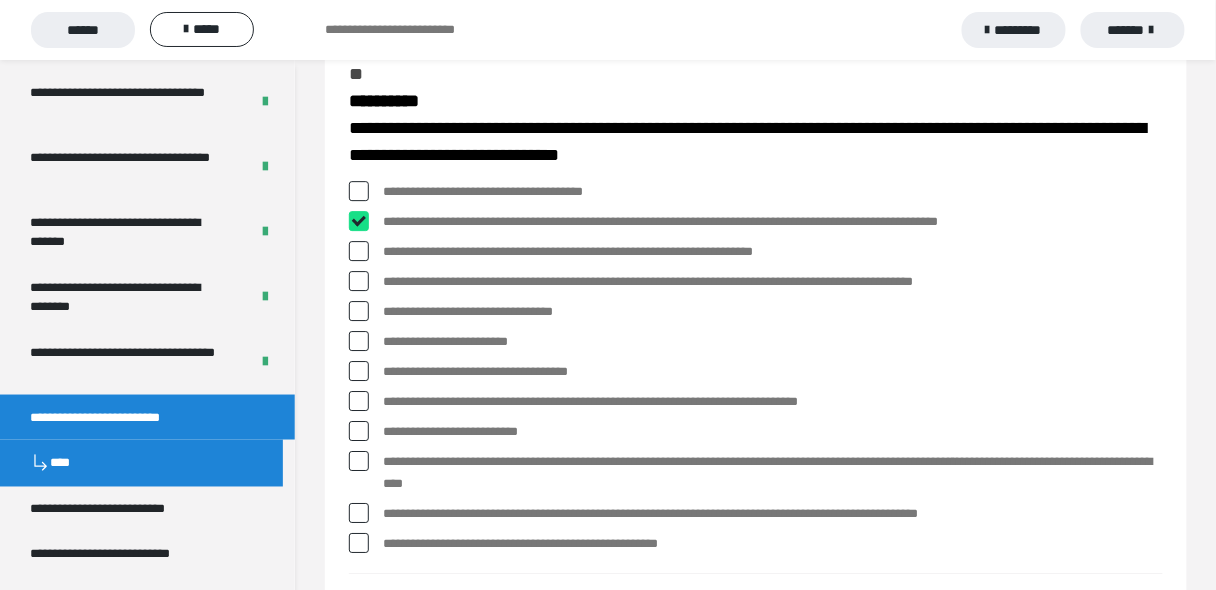 checkbox on "****" 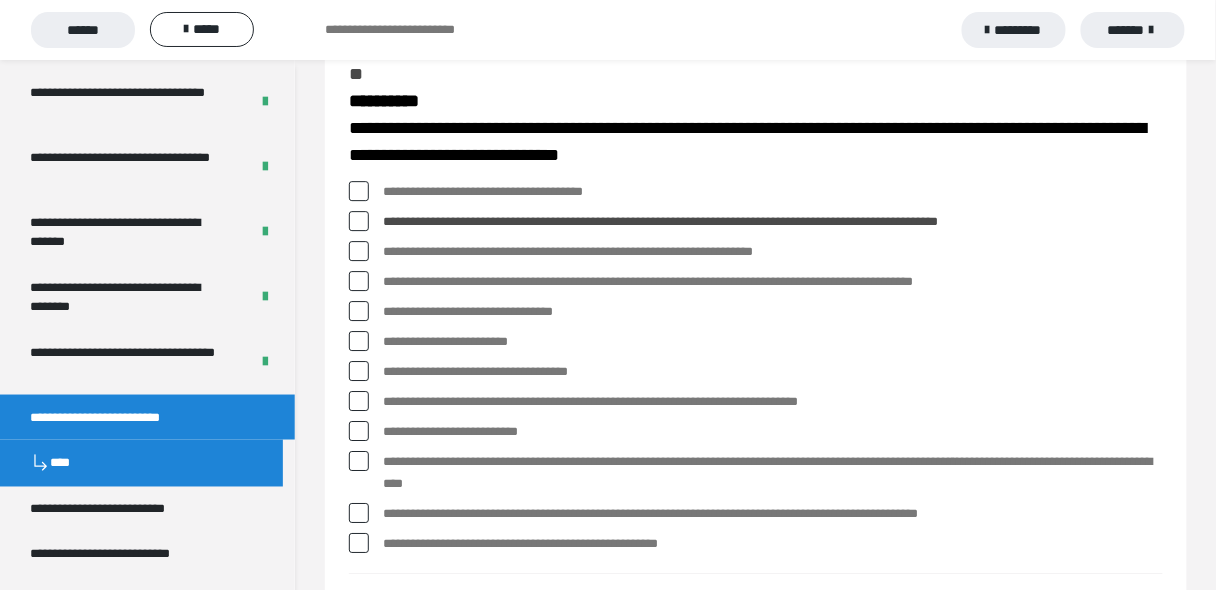 click at bounding box center (359, 281) 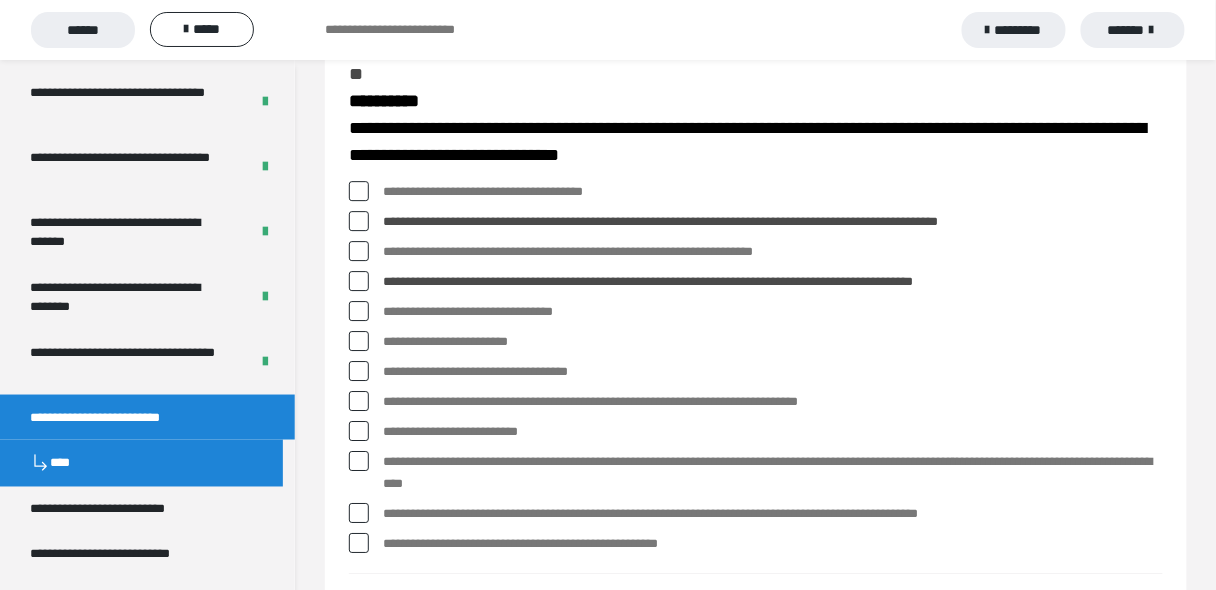 click at bounding box center [359, 461] 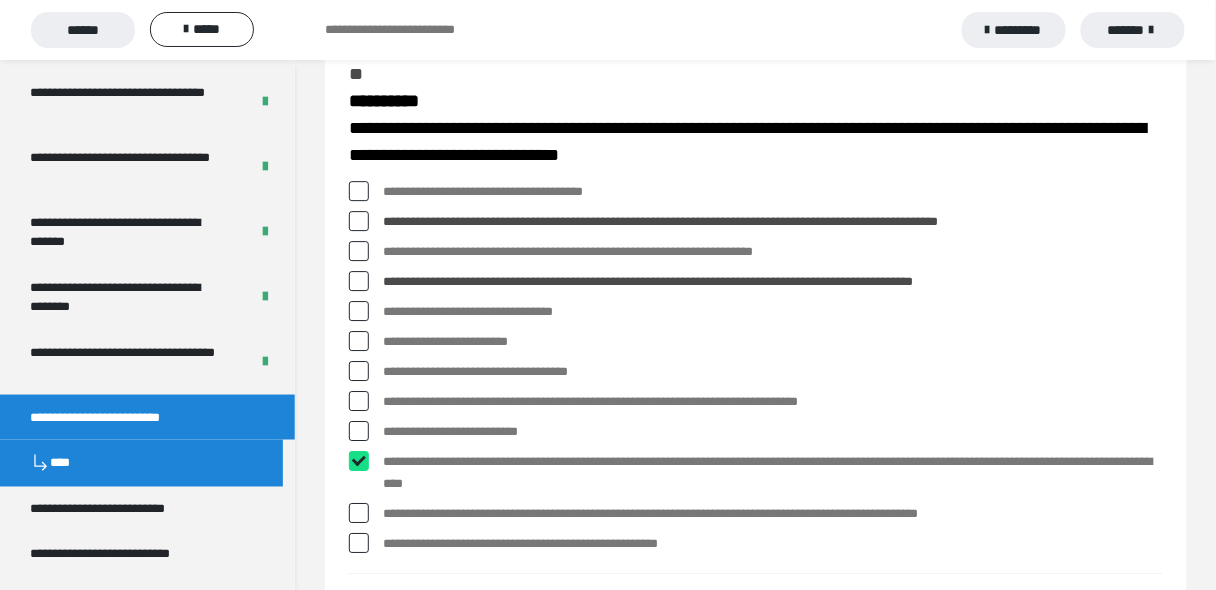 checkbox on "****" 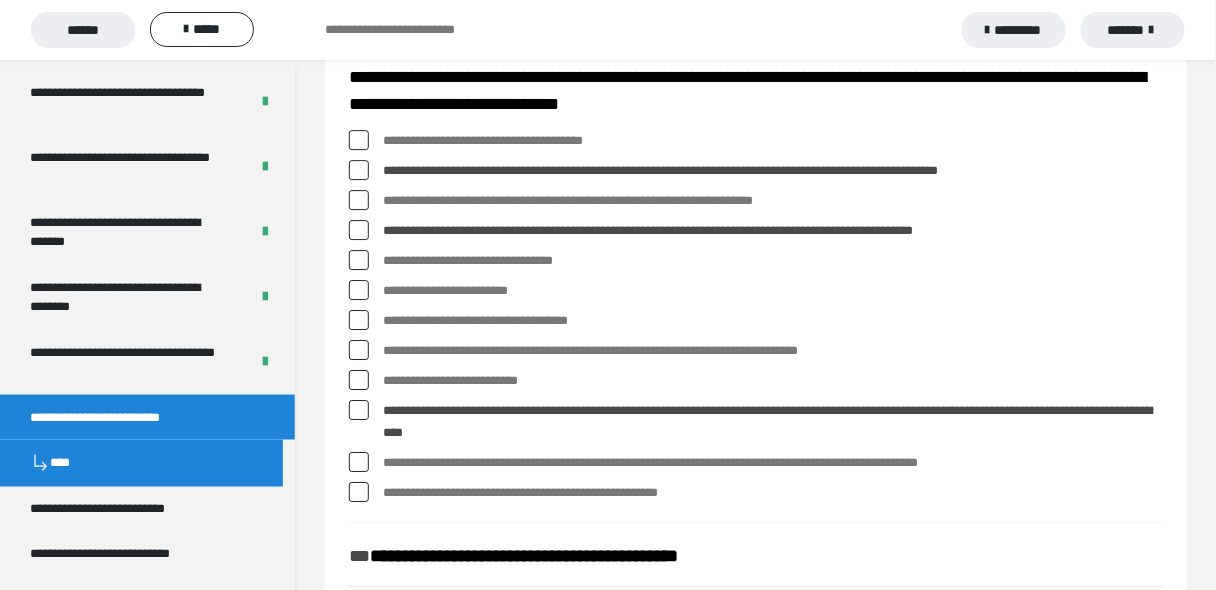 scroll, scrollTop: 1520, scrollLeft: 0, axis: vertical 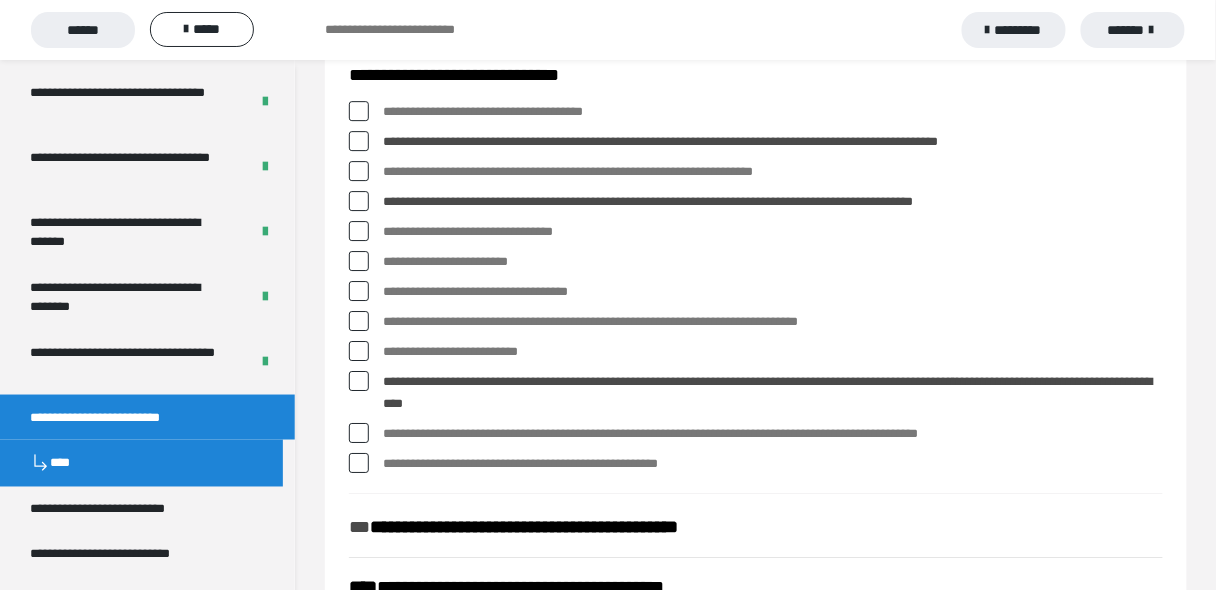 click at bounding box center [359, 321] 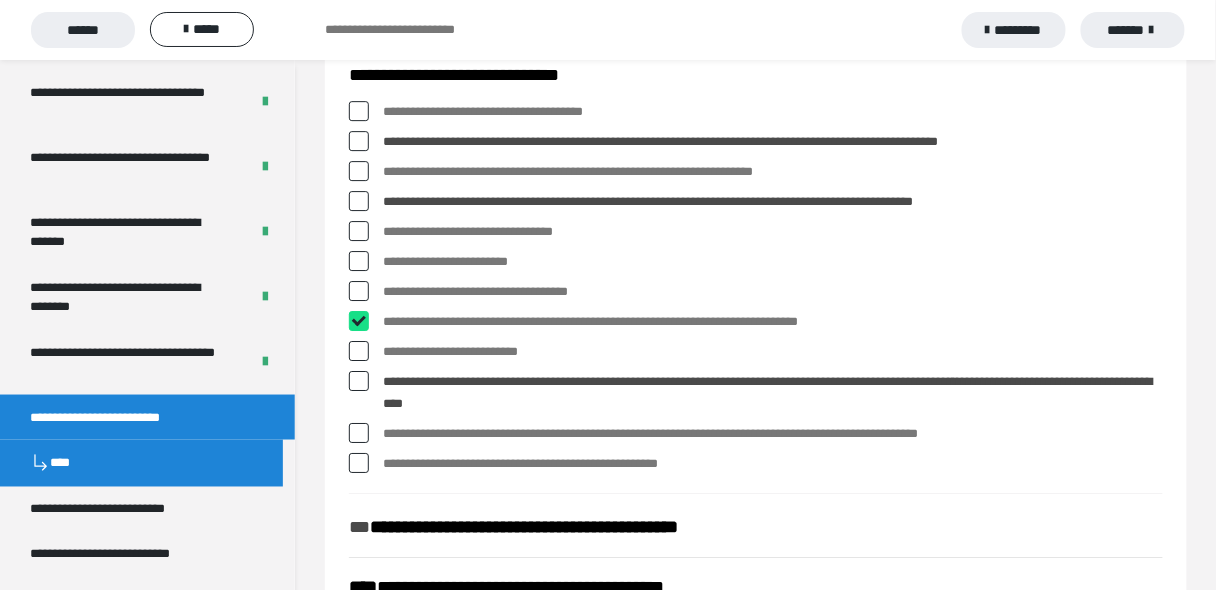 checkbox on "****" 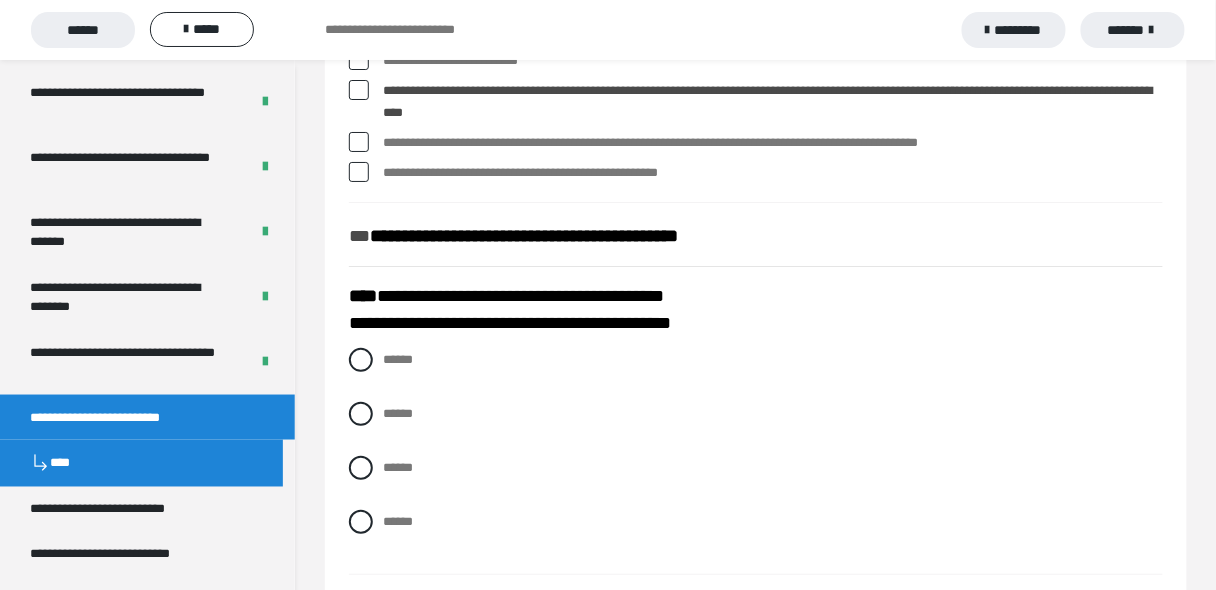 scroll, scrollTop: 1840, scrollLeft: 0, axis: vertical 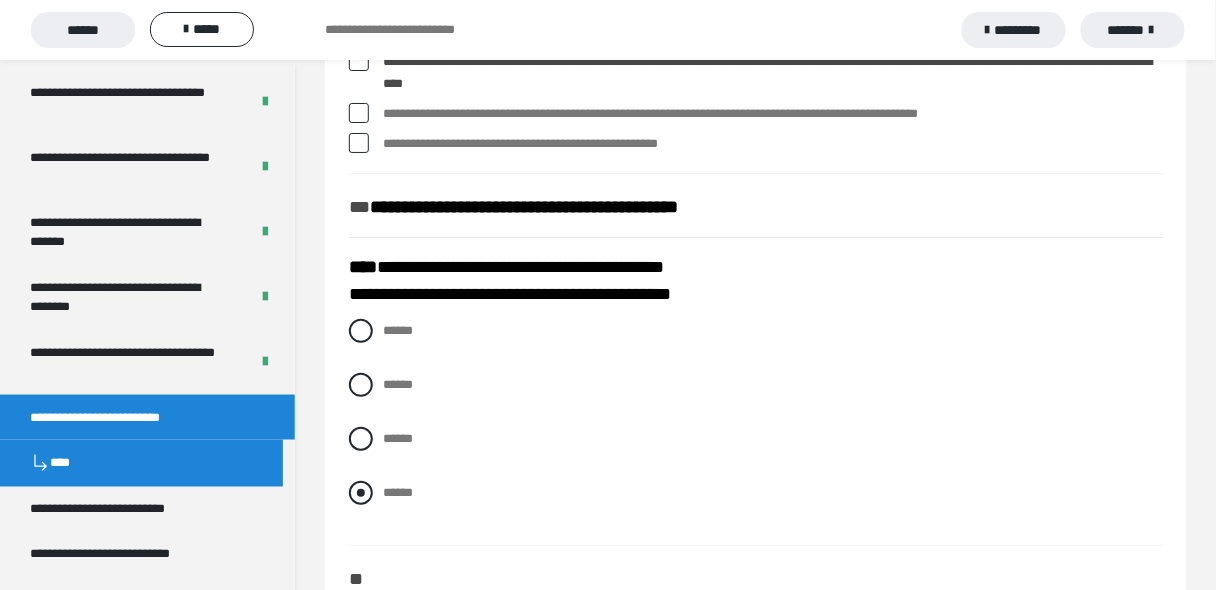 click at bounding box center (361, 493) 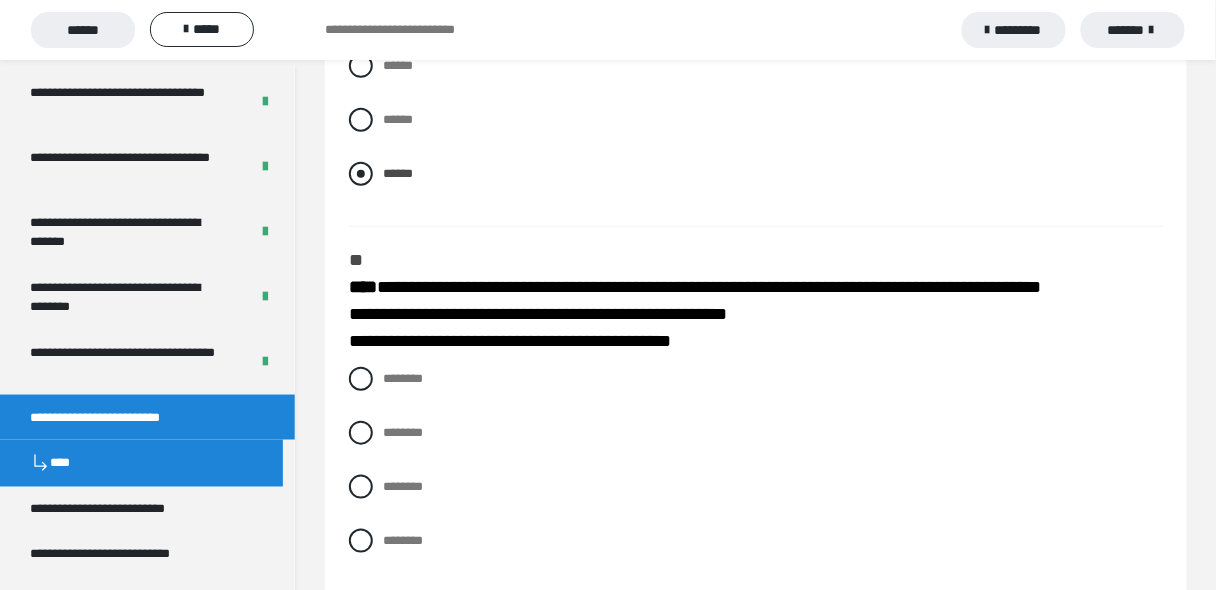 scroll, scrollTop: 2160, scrollLeft: 0, axis: vertical 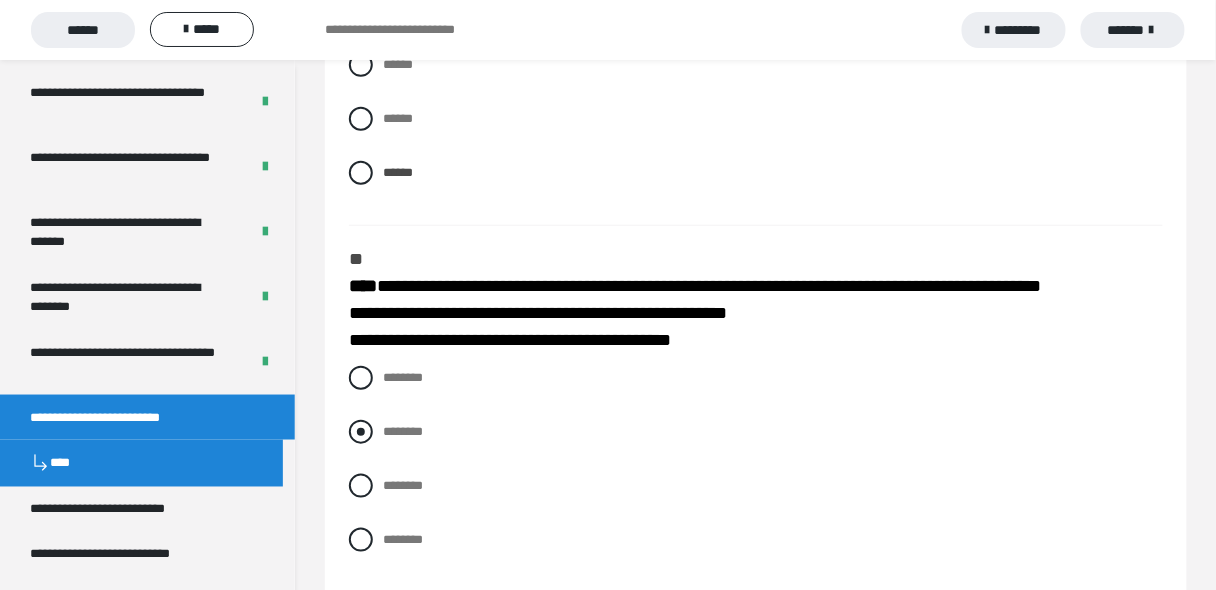 click at bounding box center (361, 432) 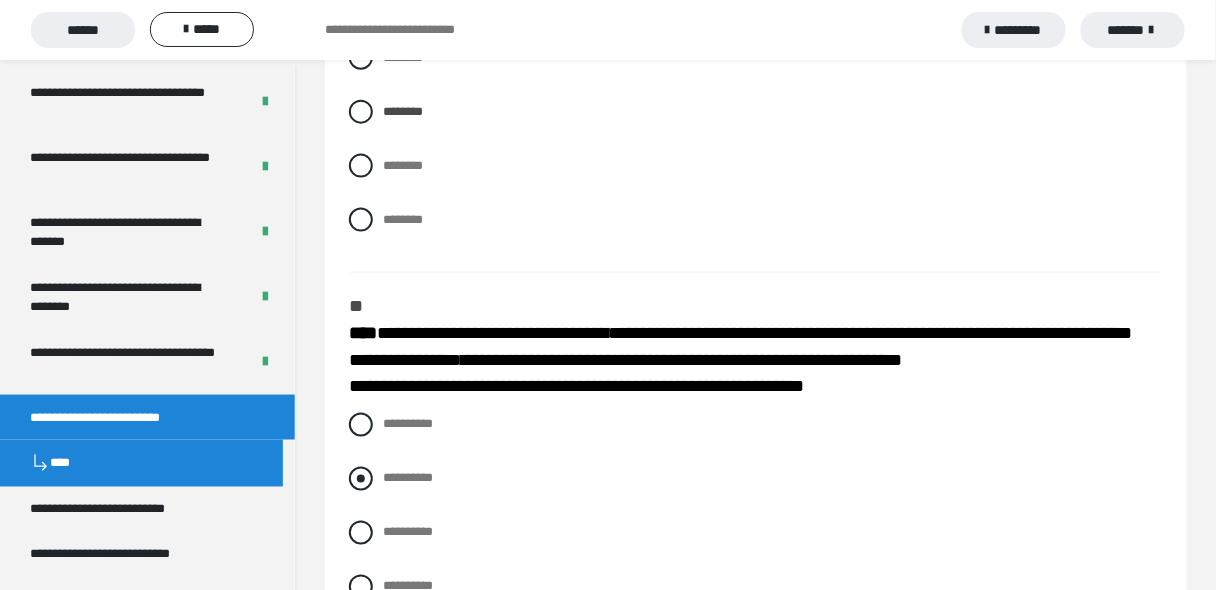 scroll, scrollTop: 2640, scrollLeft: 0, axis: vertical 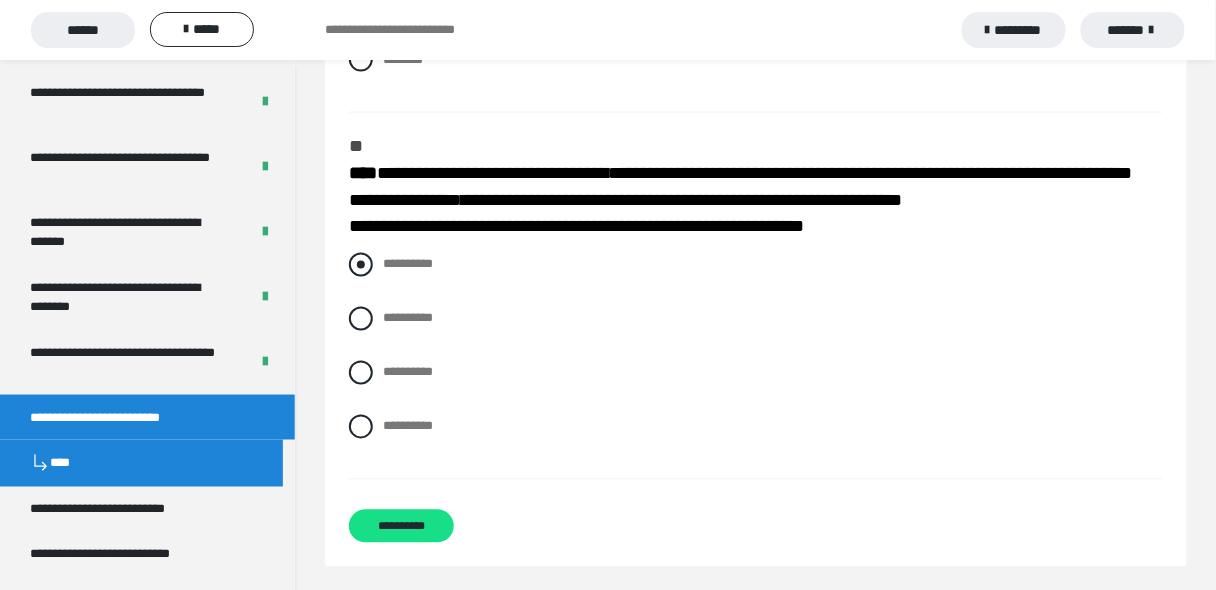 drag, startPoint x: 356, startPoint y: 267, endPoint x: 439, endPoint y: 339, distance: 109.877205 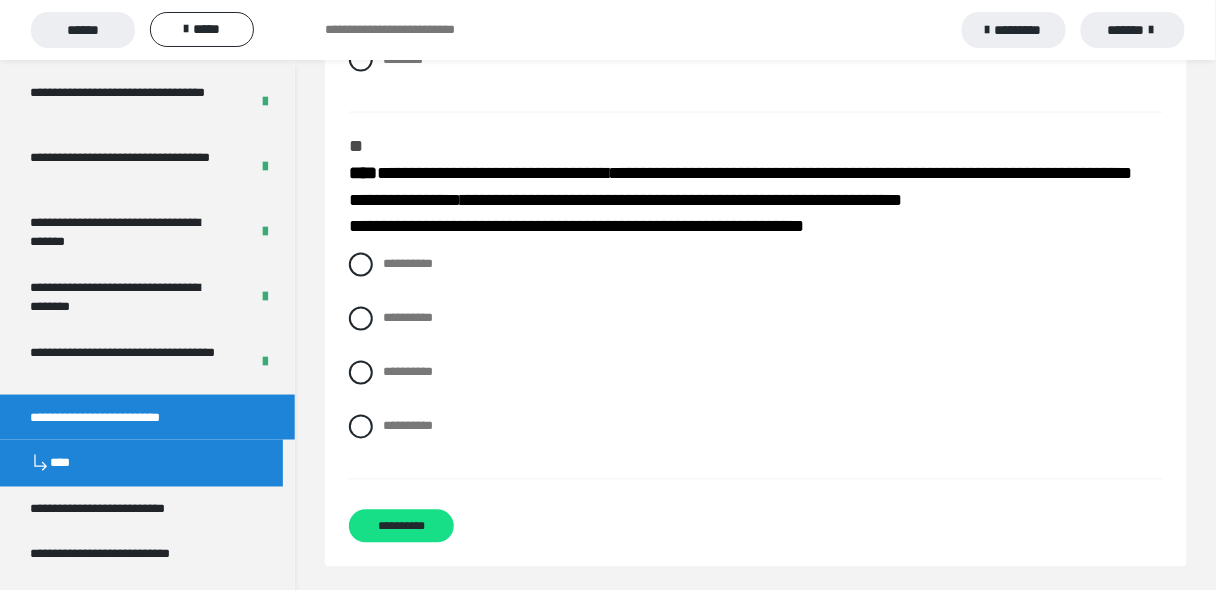 click at bounding box center [361, 265] 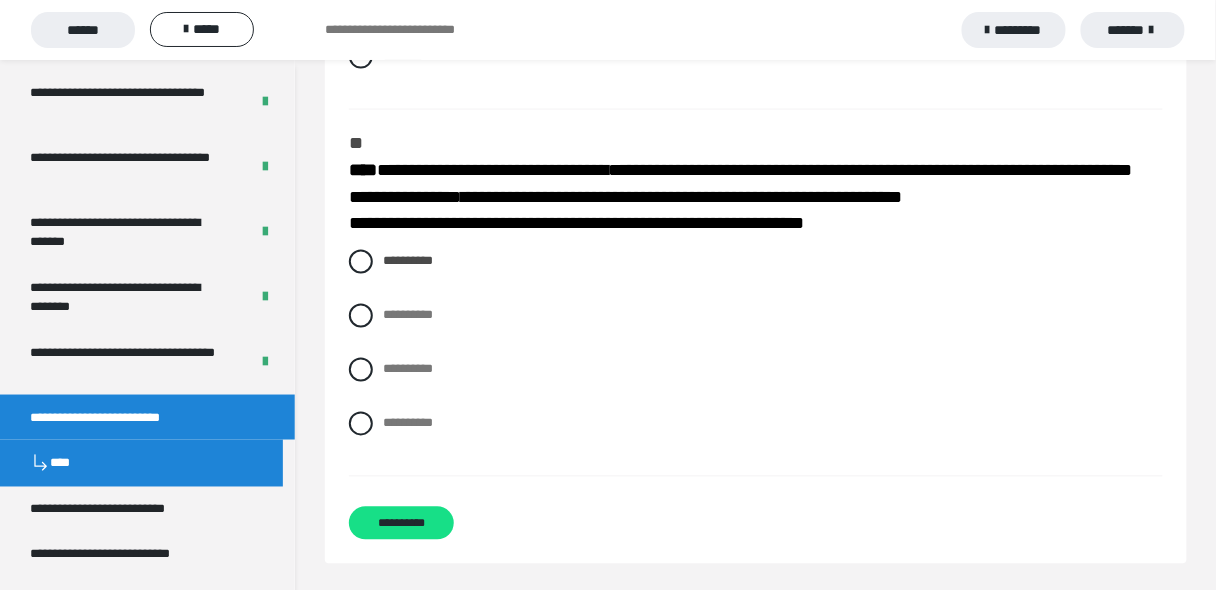 scroll, scrollTop: 2648, scrollLeft: 0, axis: vertical 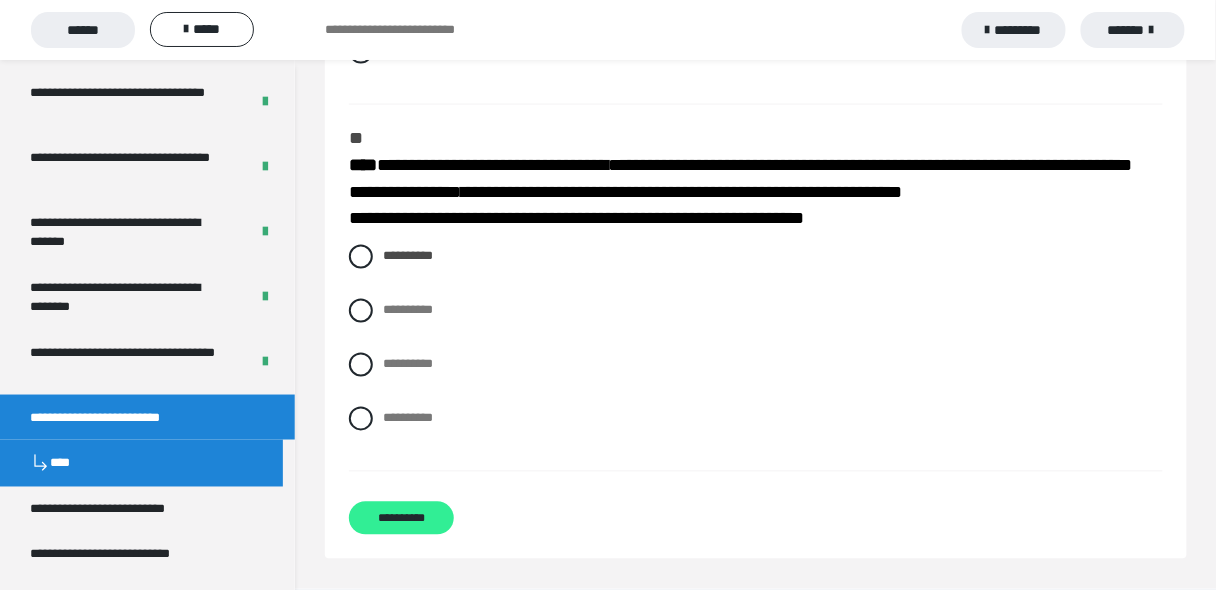 click on "**********" at bounding box center (401, 518) 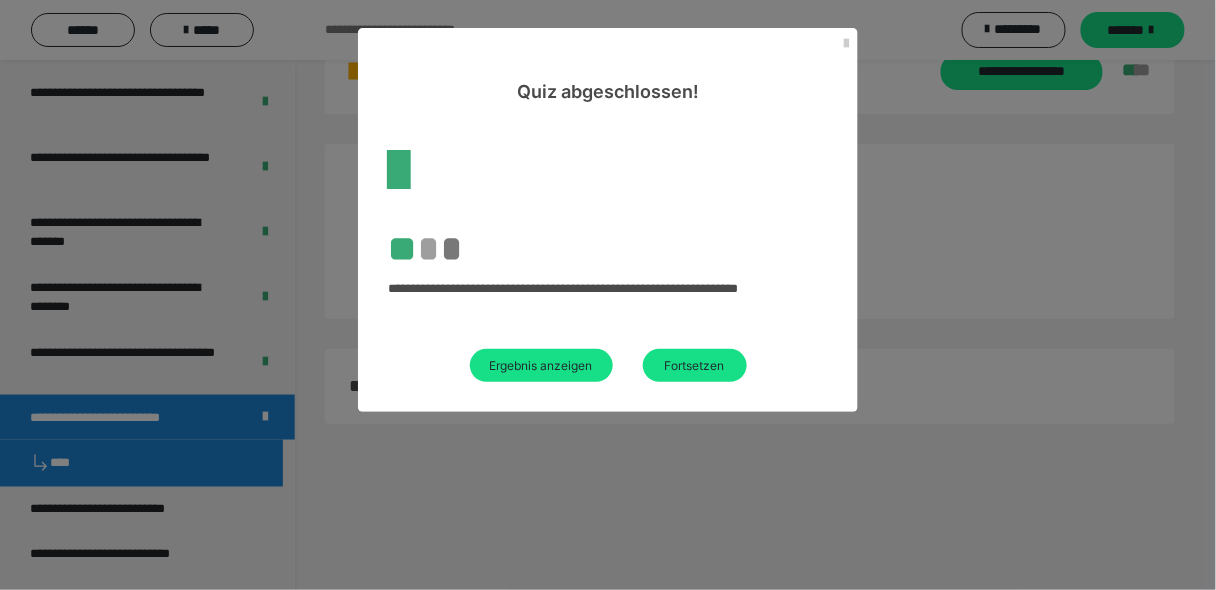 scroll, scrollTop: 1419, scrollLeft: 0, axis: vertical 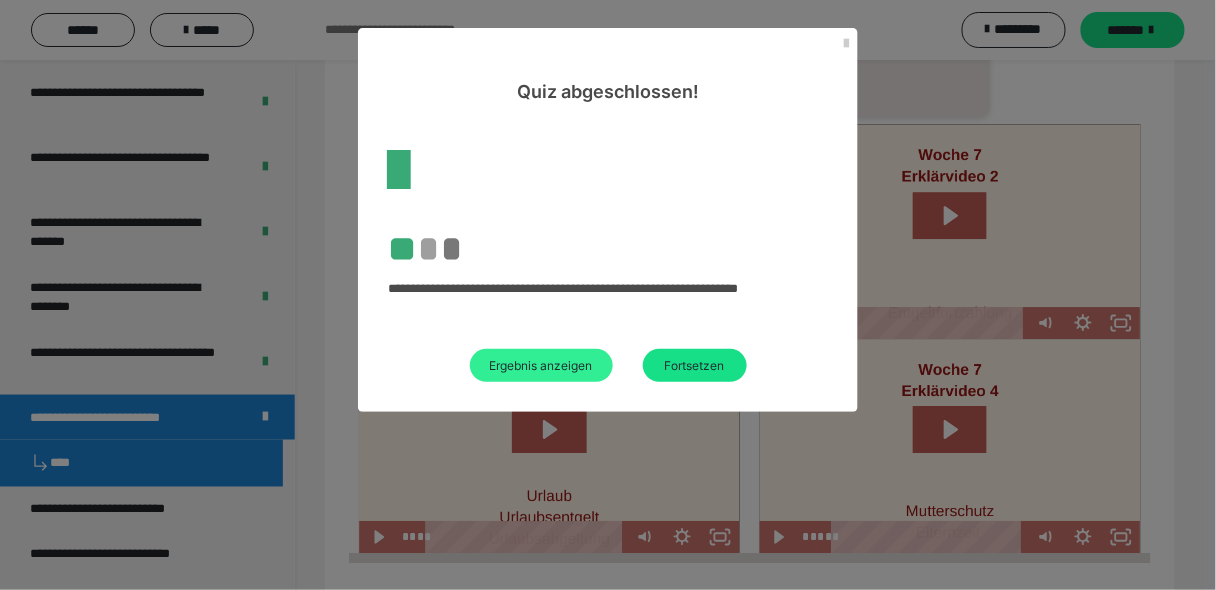 click on "Ergebnis anzeigen" at bounding box center (541, 365) 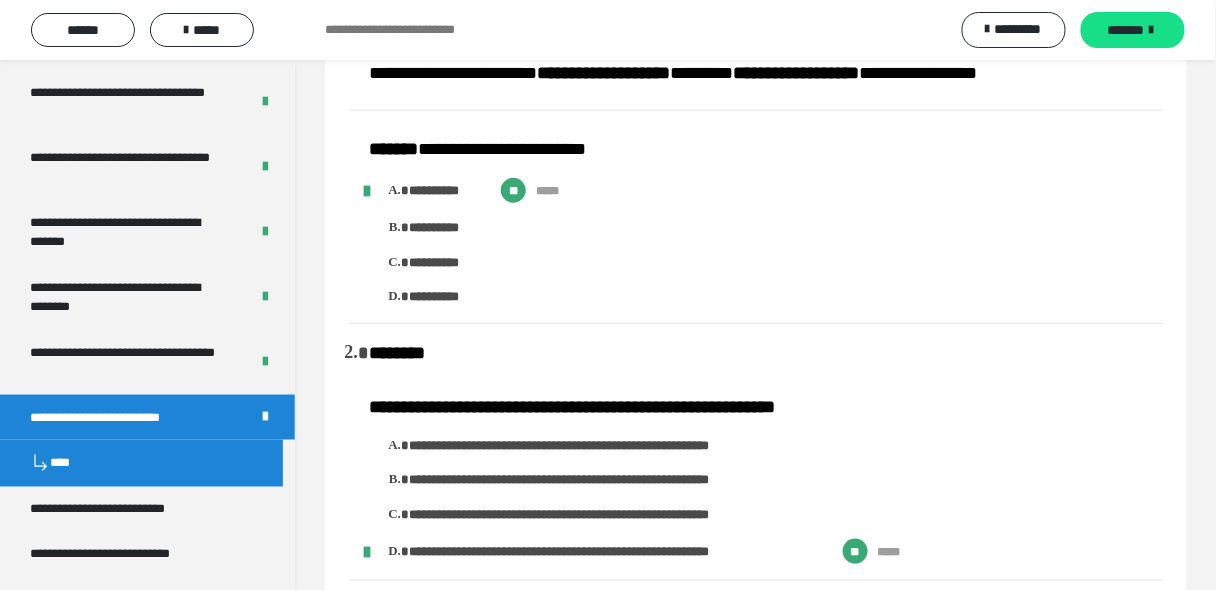 scroll, scrollTop: 0, scrollLeft: 0, axis: both 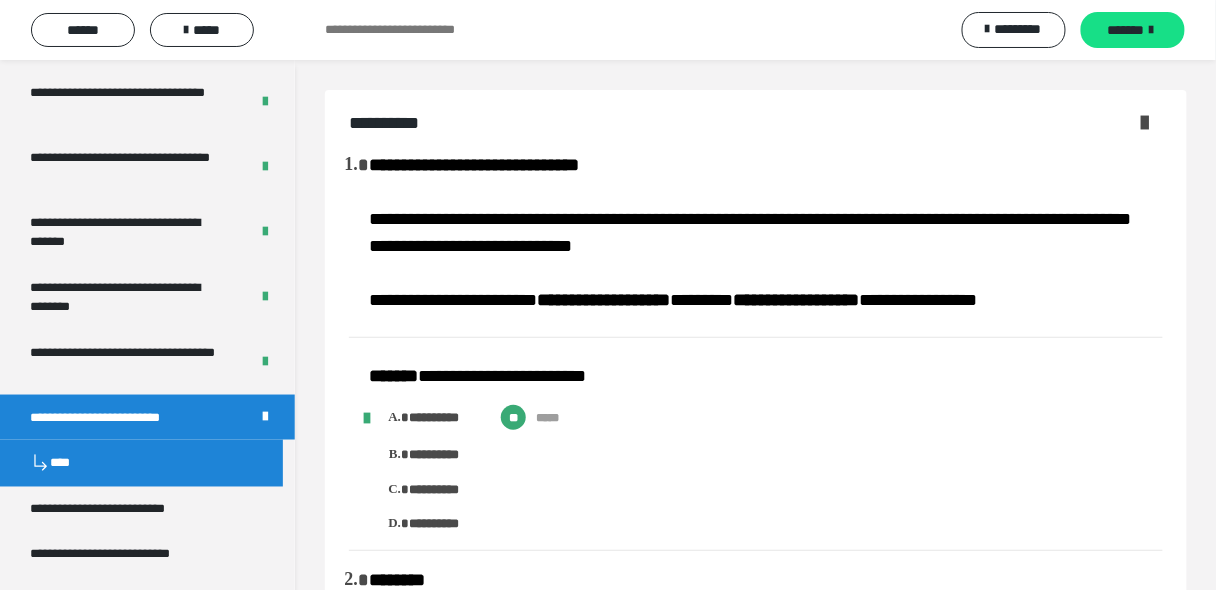 click at bounding box center [1145, 122] 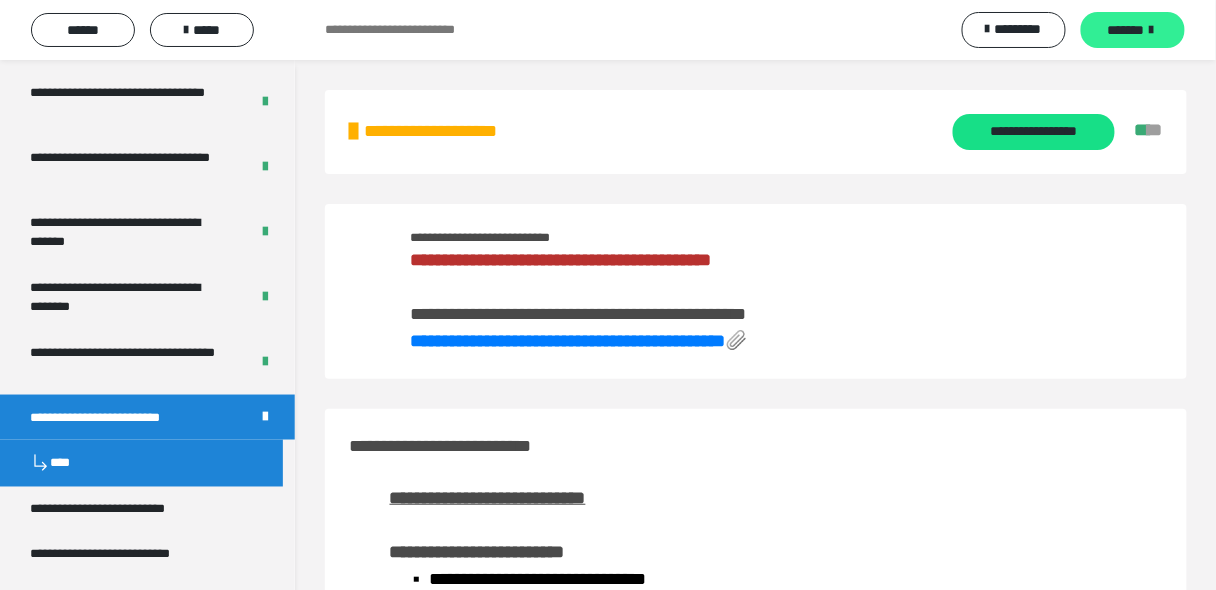 click on "*******" at bounding box center [1133, 30] 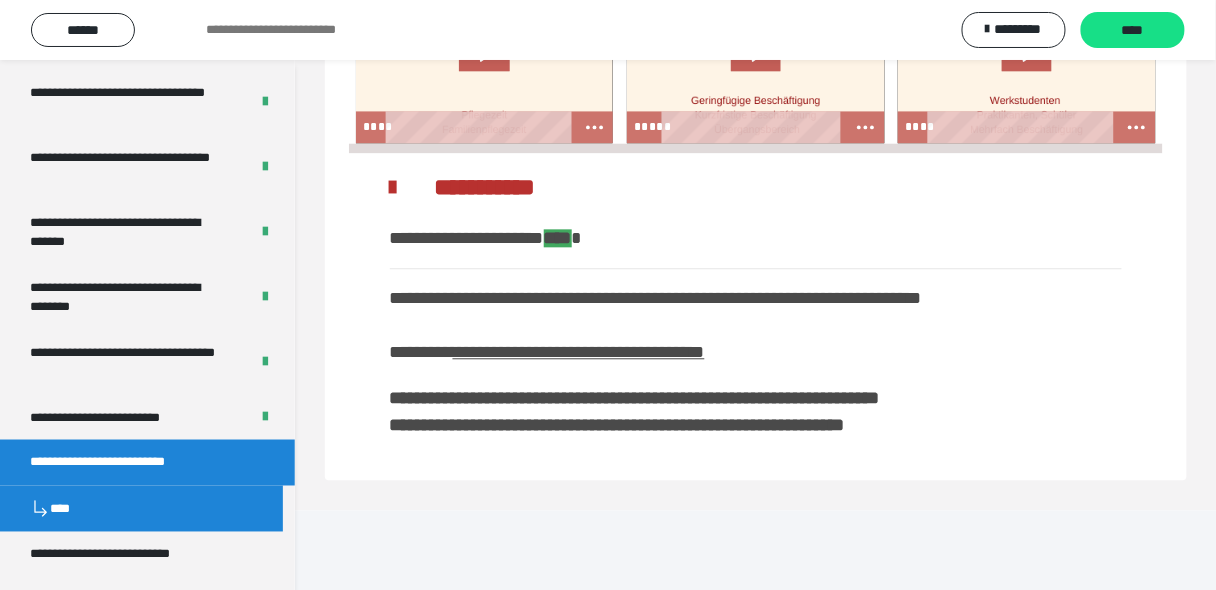 scroll, scrollTop: 1011, scrollLeft: 0, axis: vertical 